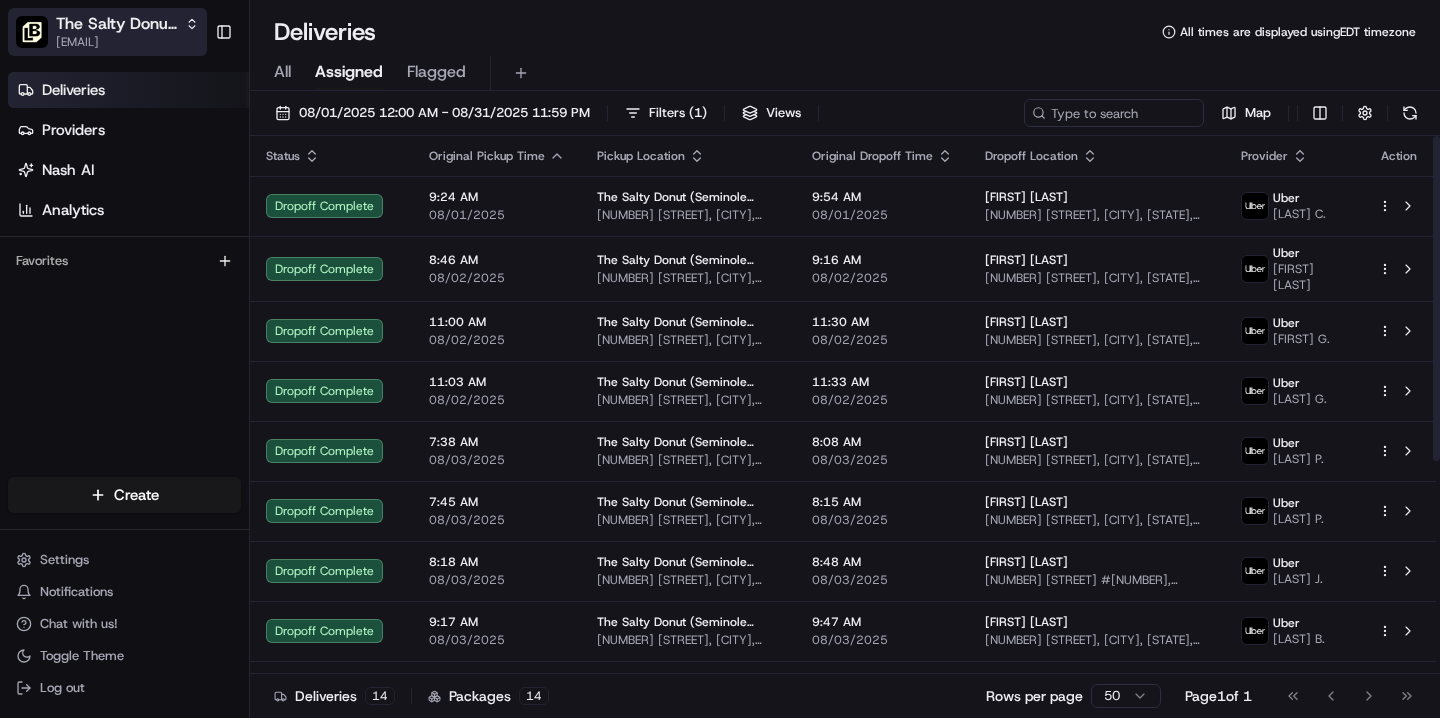 scroll, scrollTop: 0, scrollLeft: 0, axis: both 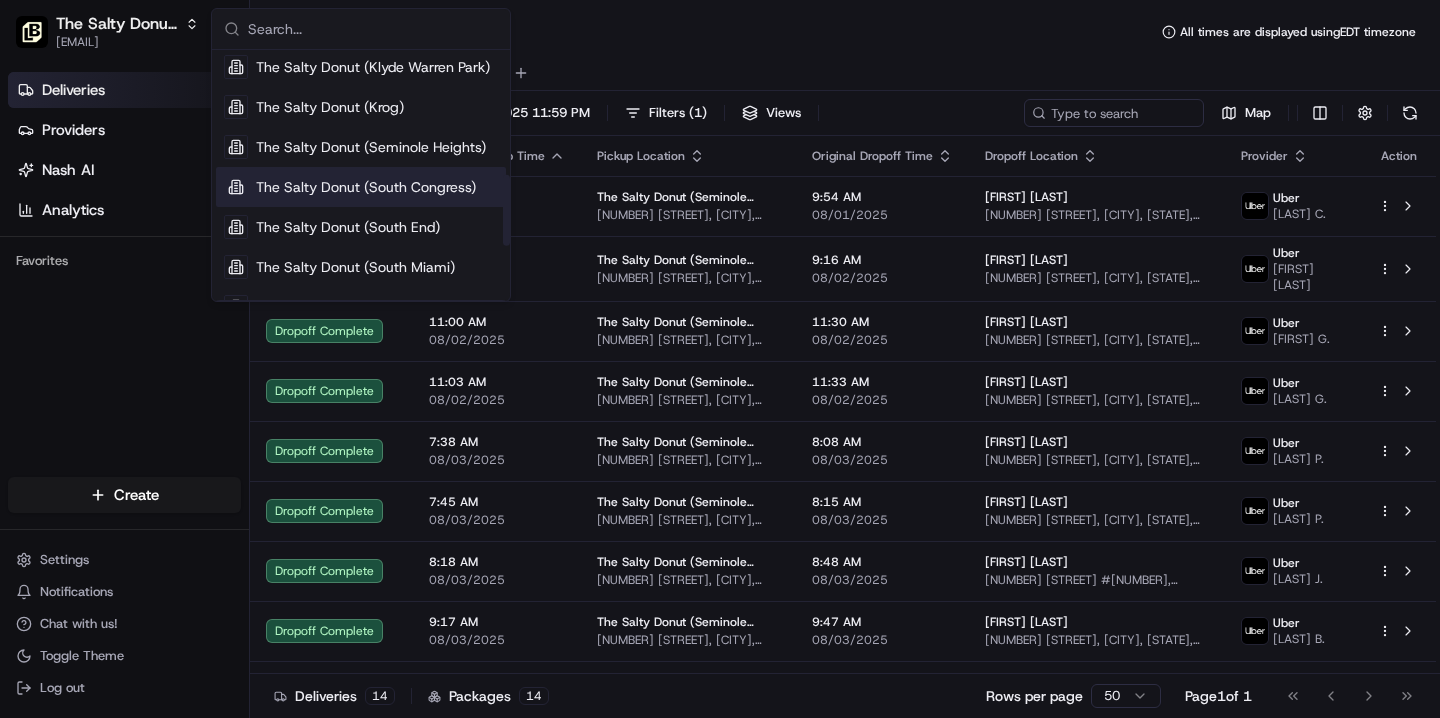 click on "The Salty Donut (South Congress)" at bounding box center (366, 187) 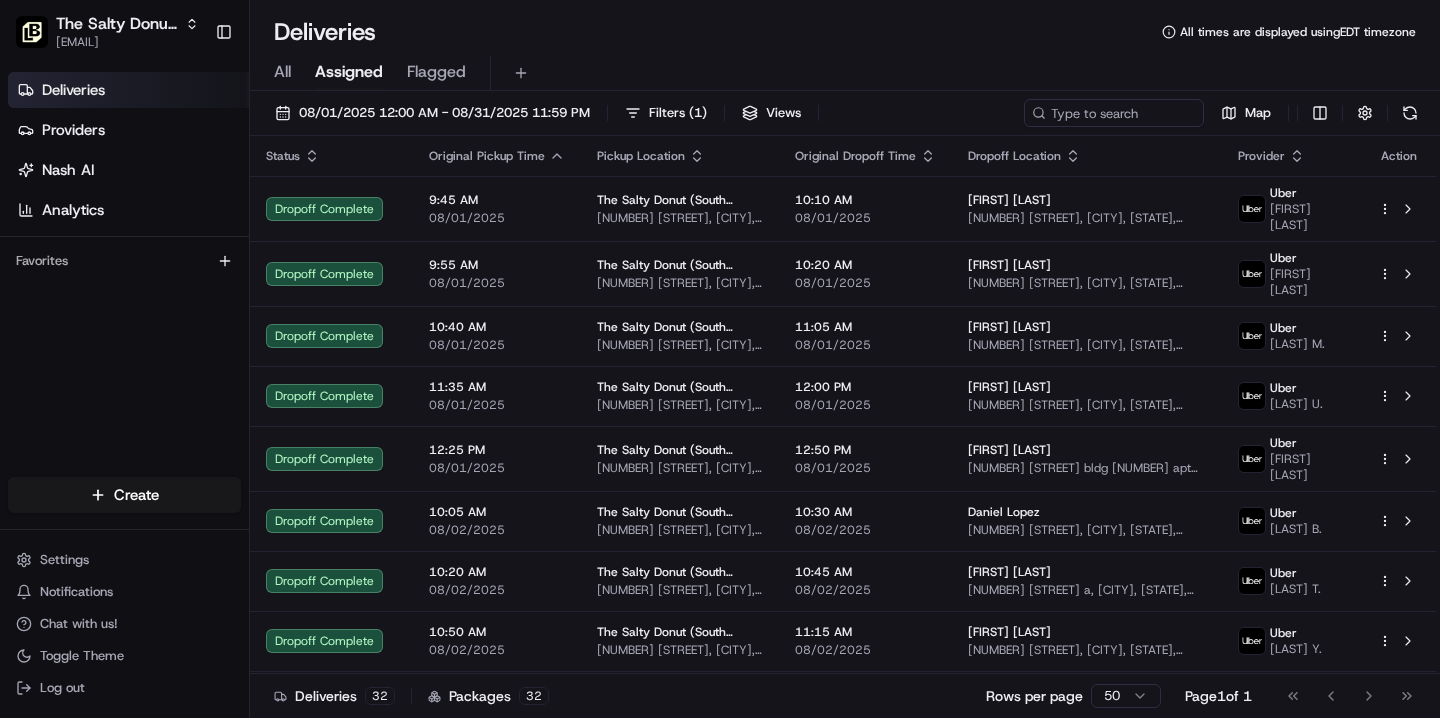 click on "All" at bounding box center (282, 72) 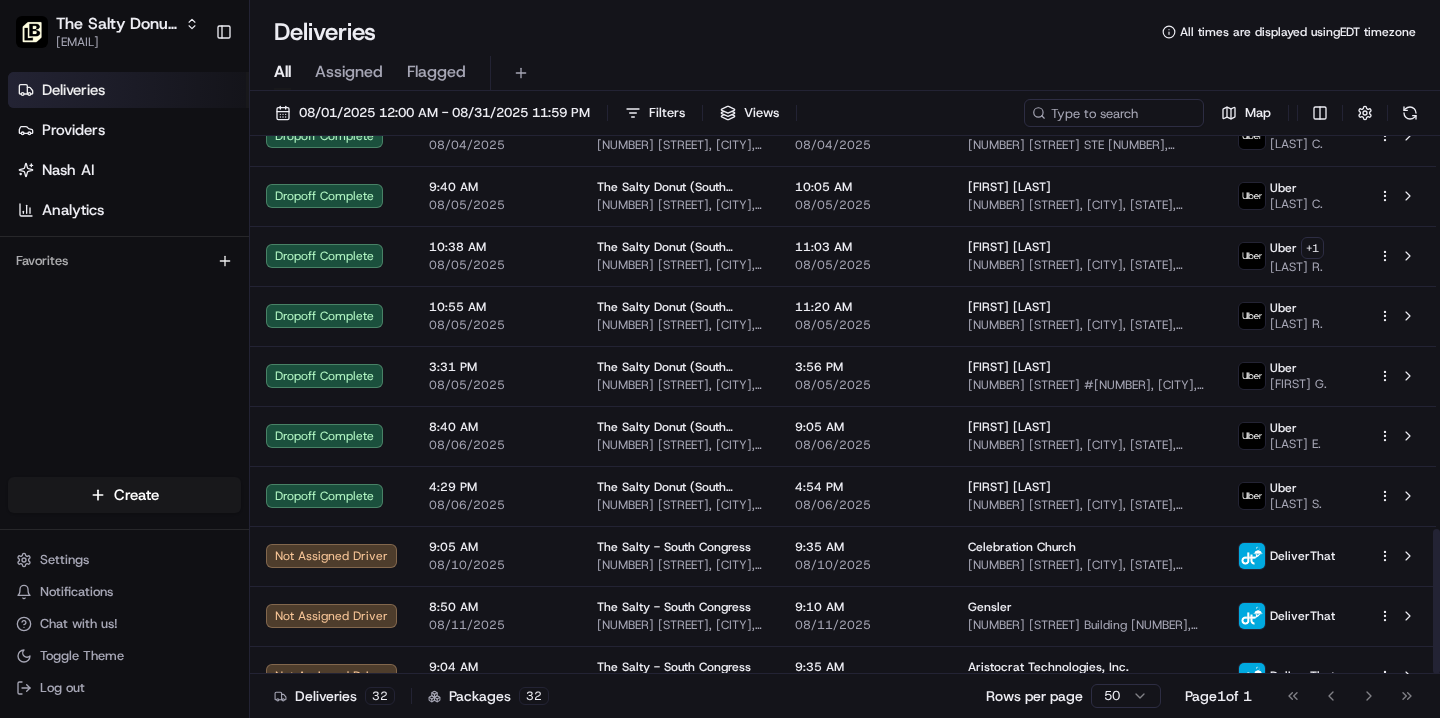 scroll, scrollTop: 1457, scrollLeft: 0, axis: vertical 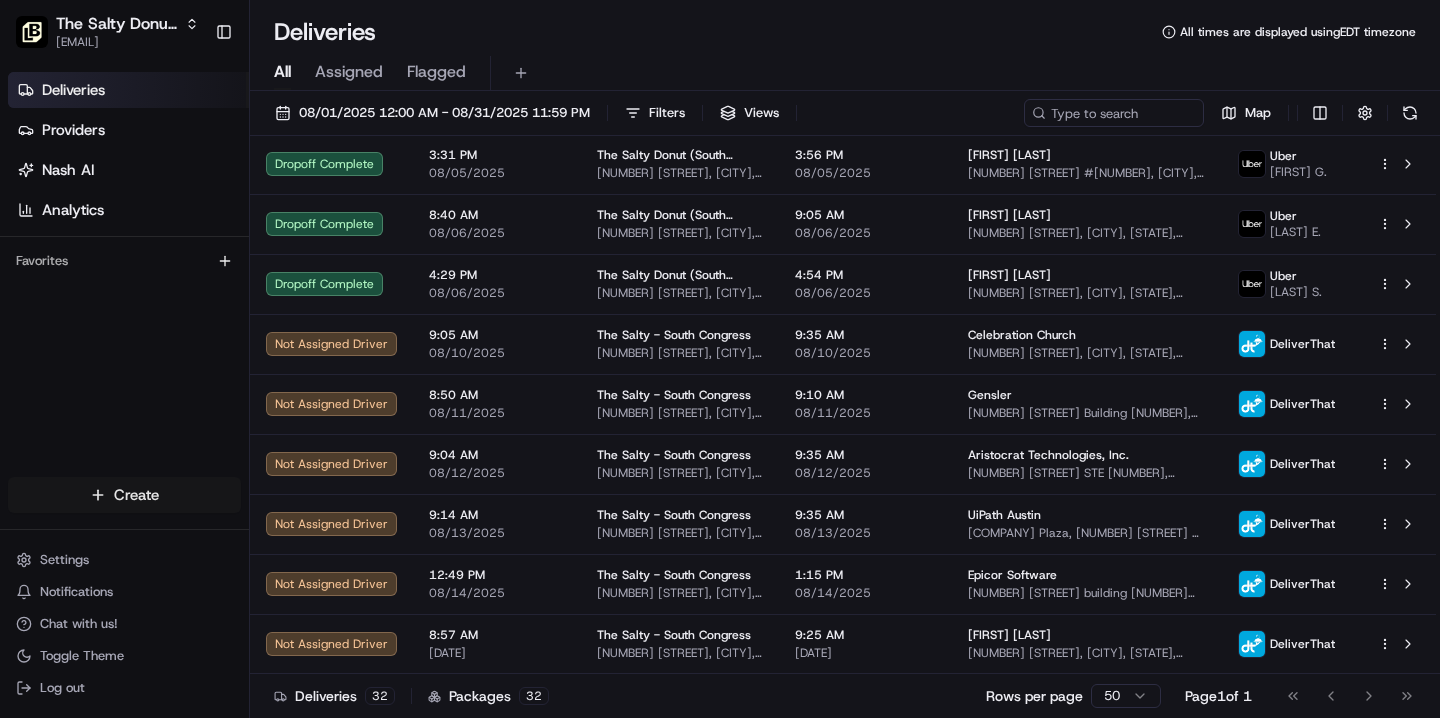 click on "The Salty Donut (South Congress) [EMAIL] Toggle Sidebar Deliveries Providers Nash AI Analytics Favorites Main Menu Members & Organization Organization Users Roles Preferences Customization Tracking Orchestration Automations Locations Pickup Locations Dropoff Locations Billing Billing Refund Requests Integrations Notification Triggers Webhooks API Keys Request Logs Create Settings Notifications Chat with us! Toggle Theme Log out Deliveries All times are displayed using  [TIMEZONE]   timezone All Assigned Flagged [DATE] [TIME] - [DATE] [TIME] Filters Views Map Status Original Pickup Time Pickup Location Original Dropoff Time Dropoff Location Provider Action Dropoff Complete [TIME] [DATE] The Salty Donut (South Congress) [NUMBER] [STREET], [CITY], [STATE], [COUNTRY] [TIME] [DATE] [FIRST] [LAST] [COMPANY] [STREET], [CITY], [STATE], [COUNTRY] Uber Poyan L. Dropoff Complete [TIME] [DATE] The Salty Donut (South Congress) [NUMBER] [STREET], [CITY], [STATE], [COUNTRY] Uber" at bounding box center [720, 359] 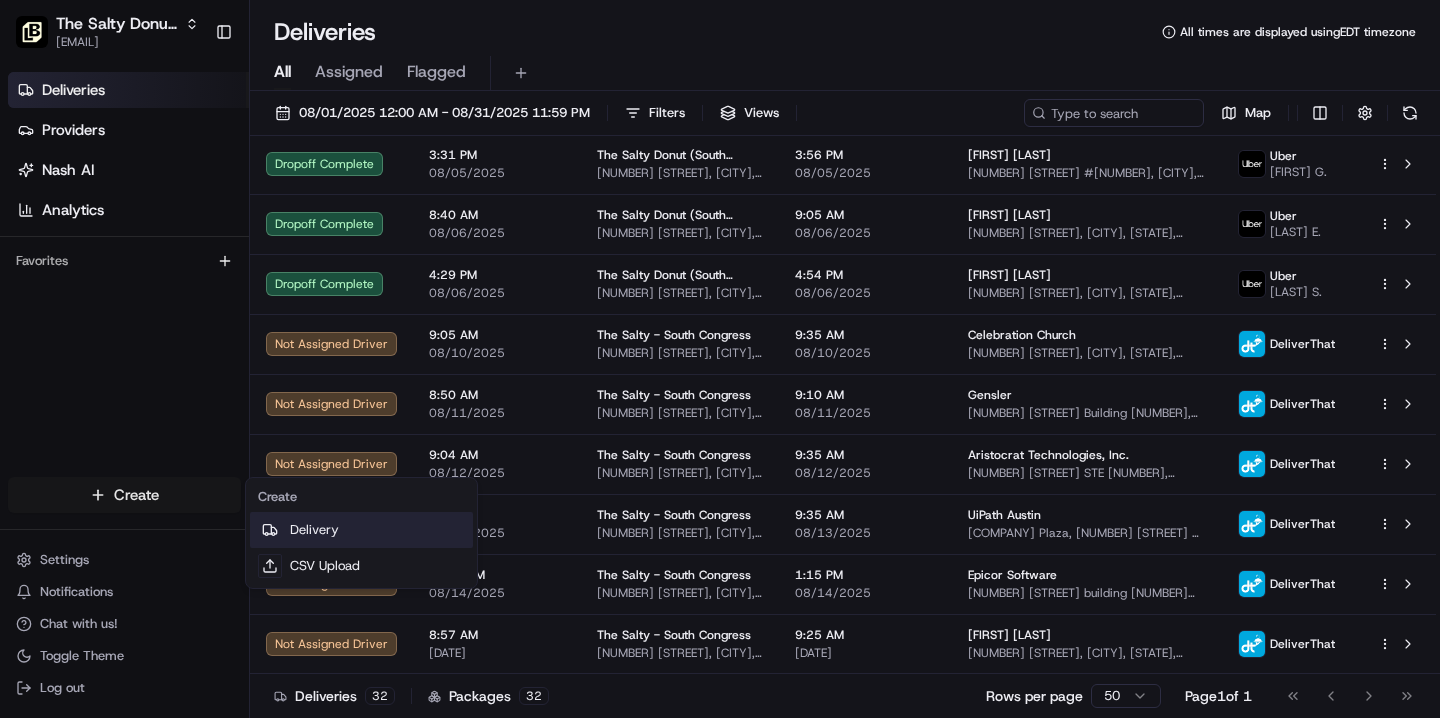 click on "Delivery" at bounding box center (361, 530) 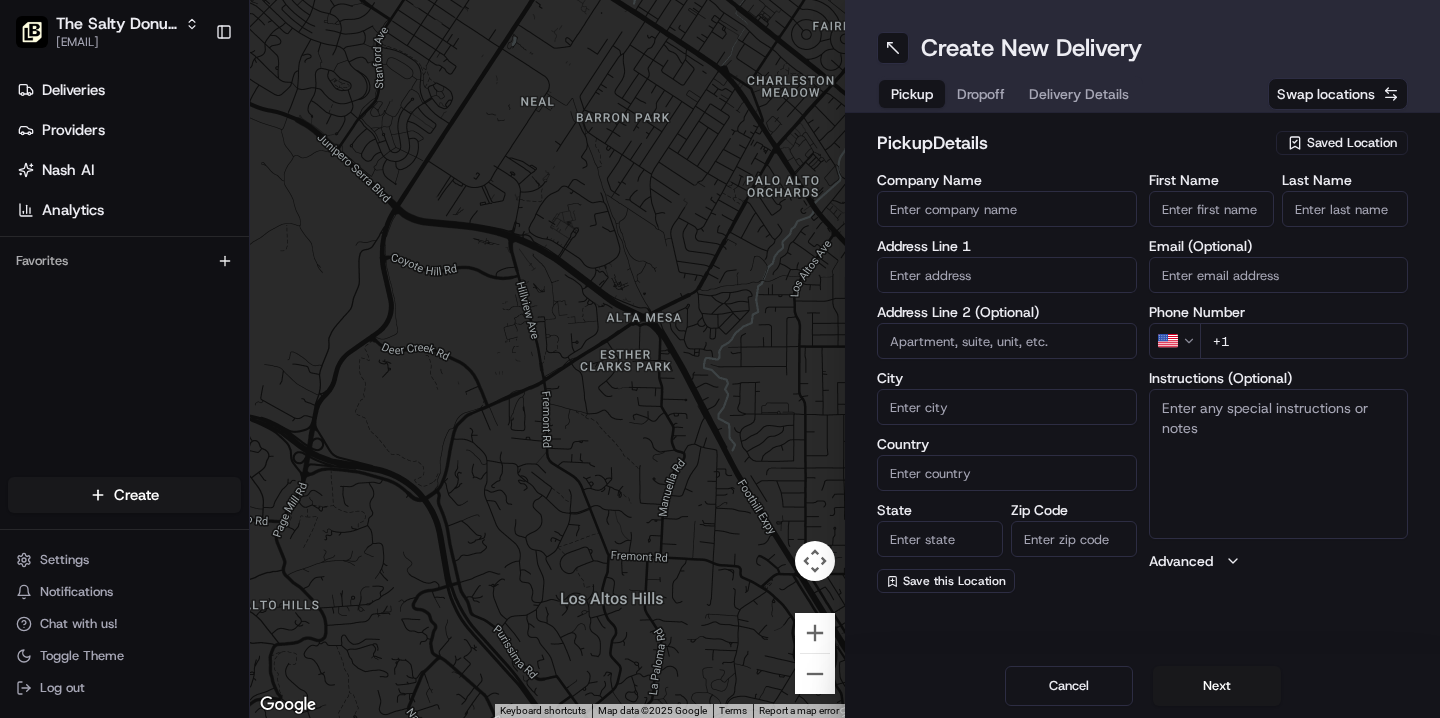click on "Saved Location" at bounding box center [1352, 143] 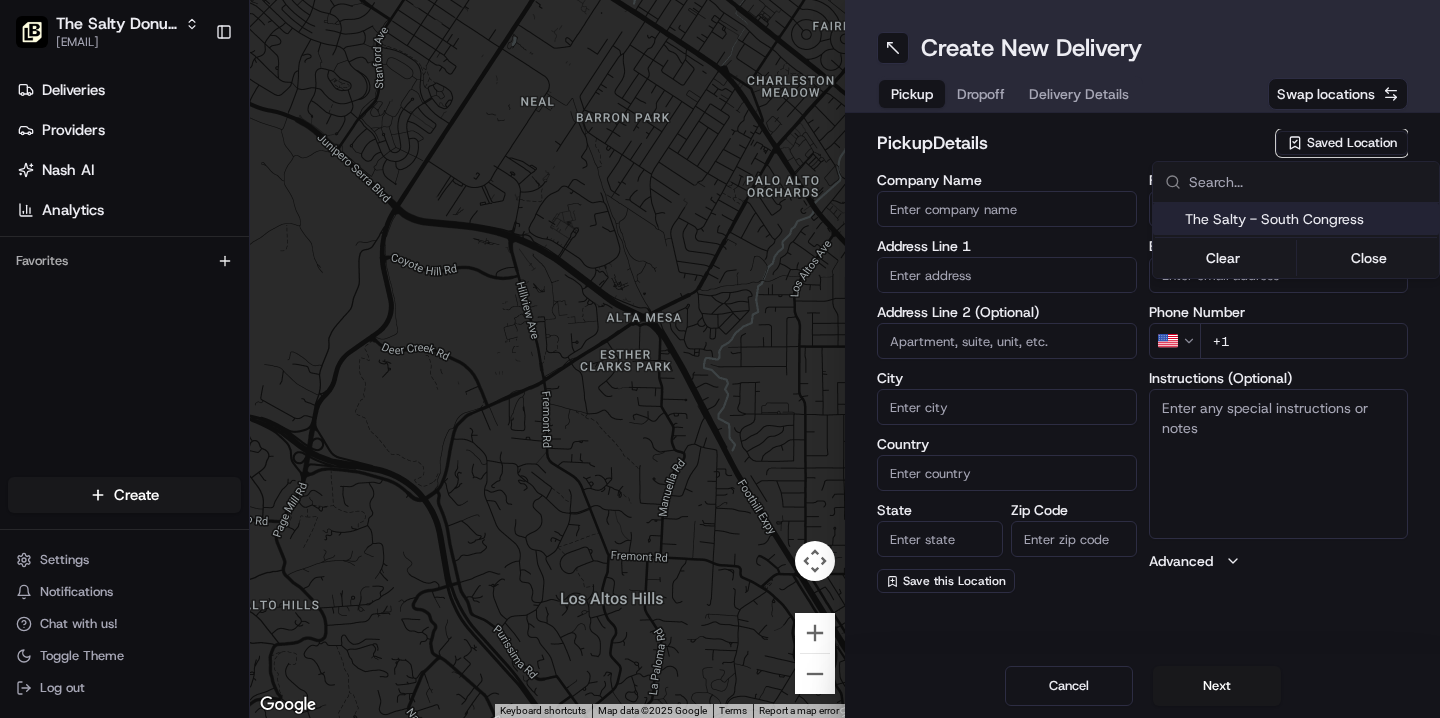 click on "The Salty - South Congress" at bounding box center [1308, 219] 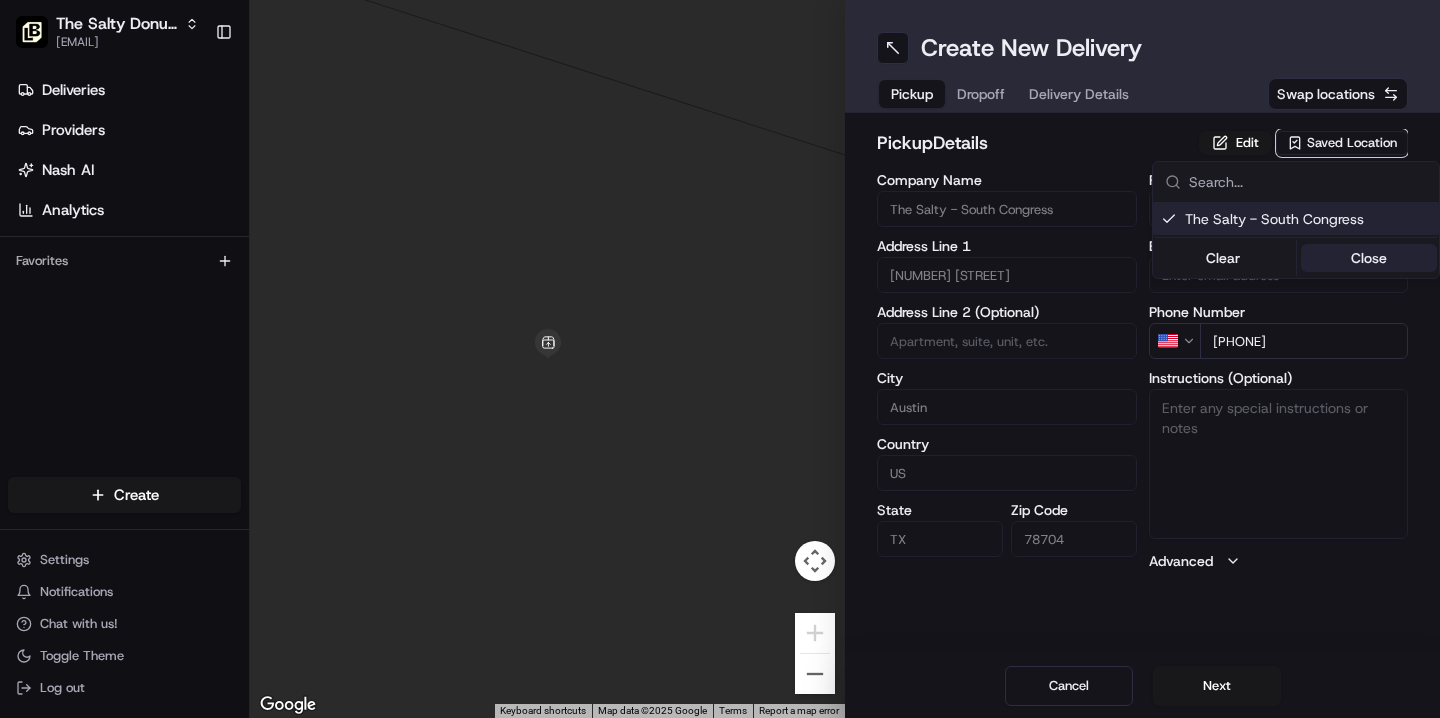 click on "Close" at bounding box center (1369, 258) 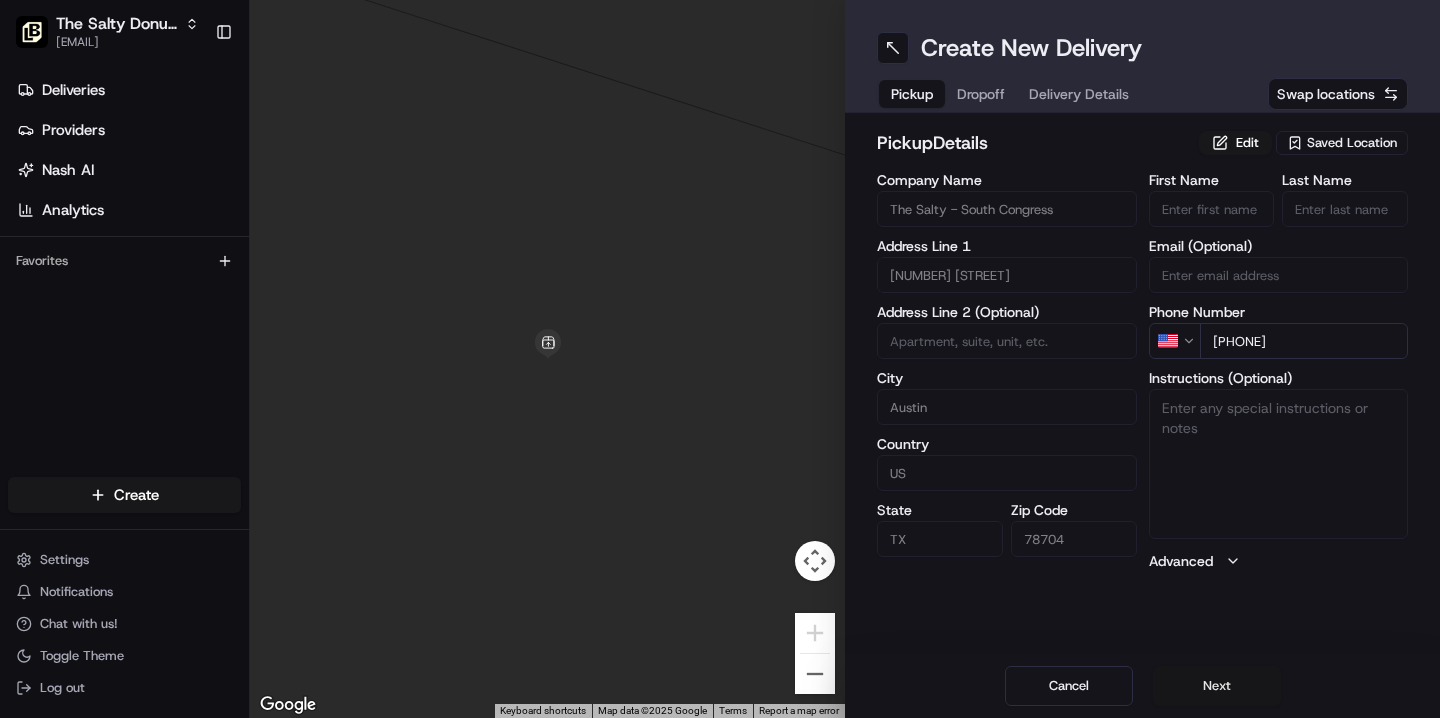 click on "Next" at bounding box center [1217, 686] 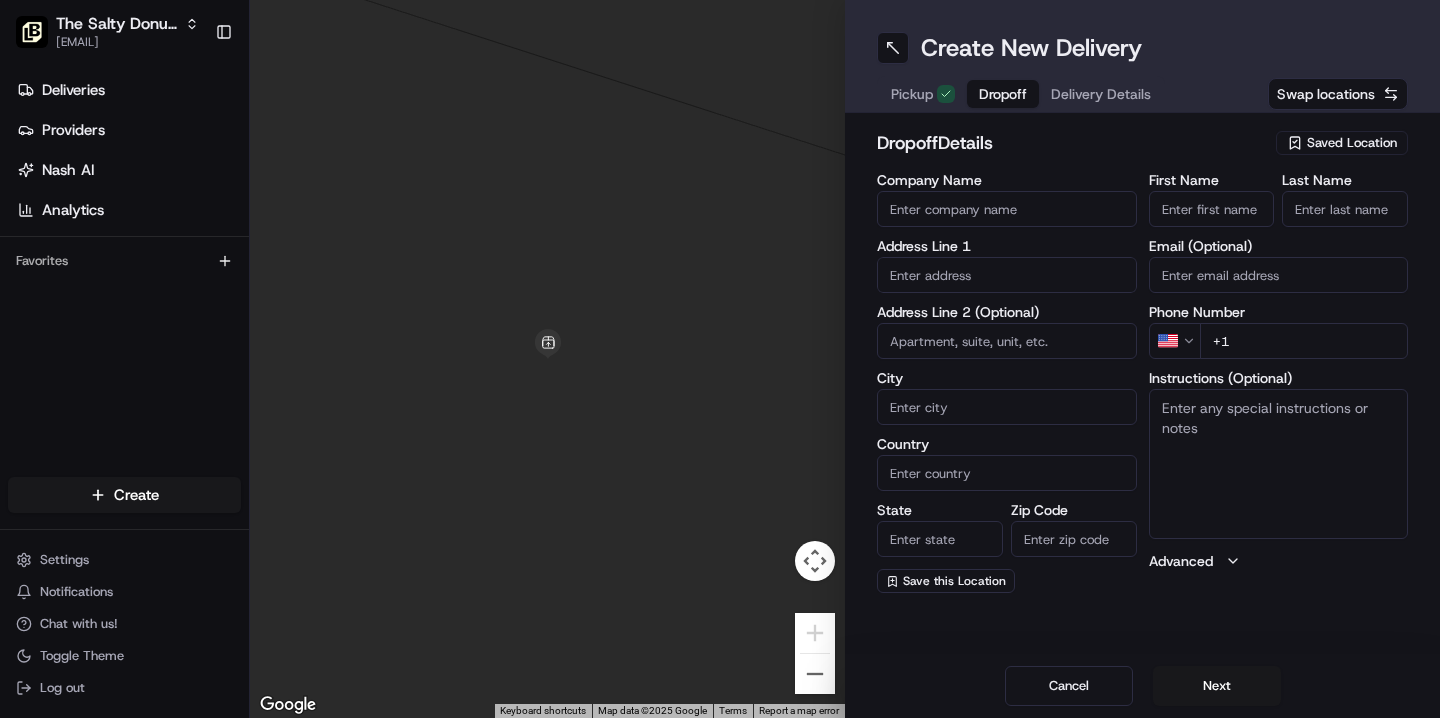 click on "Company Name" at bounding box center (1007, 209) 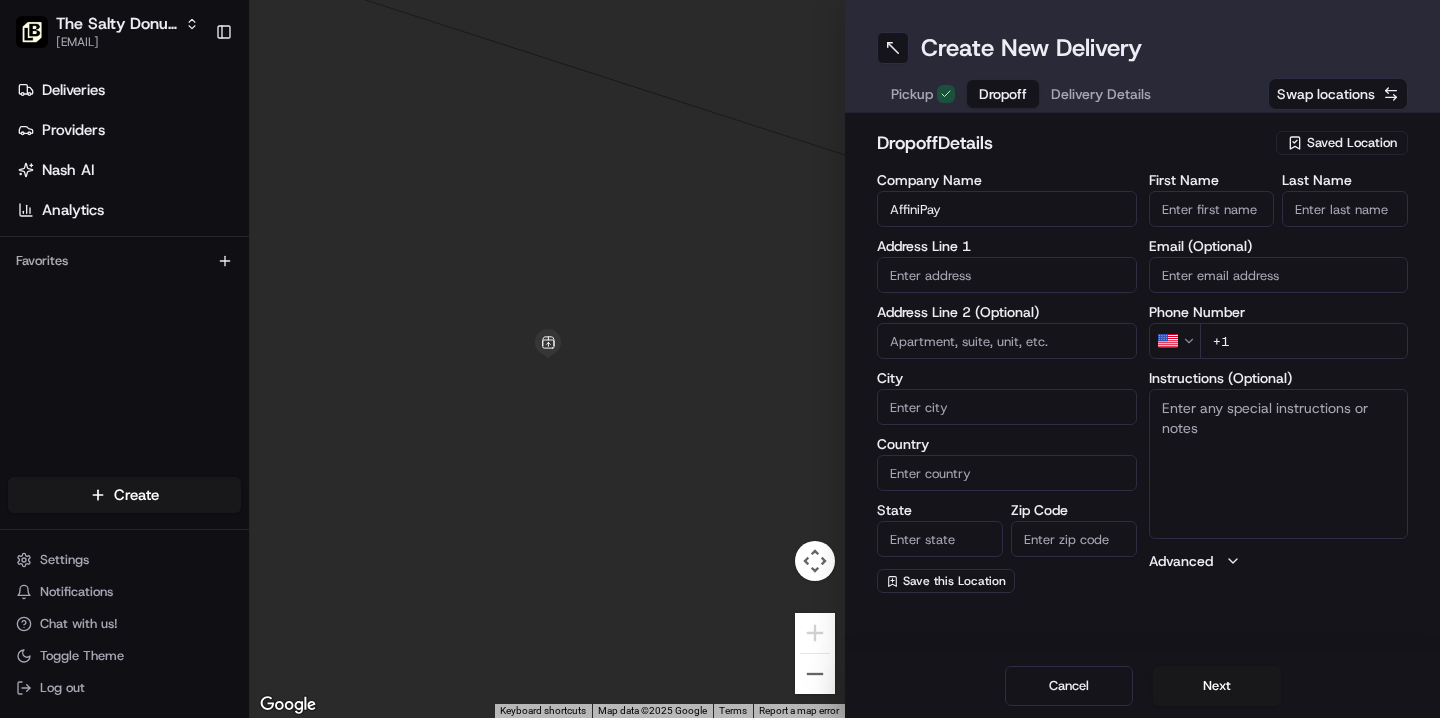 type on "AffiniPay" 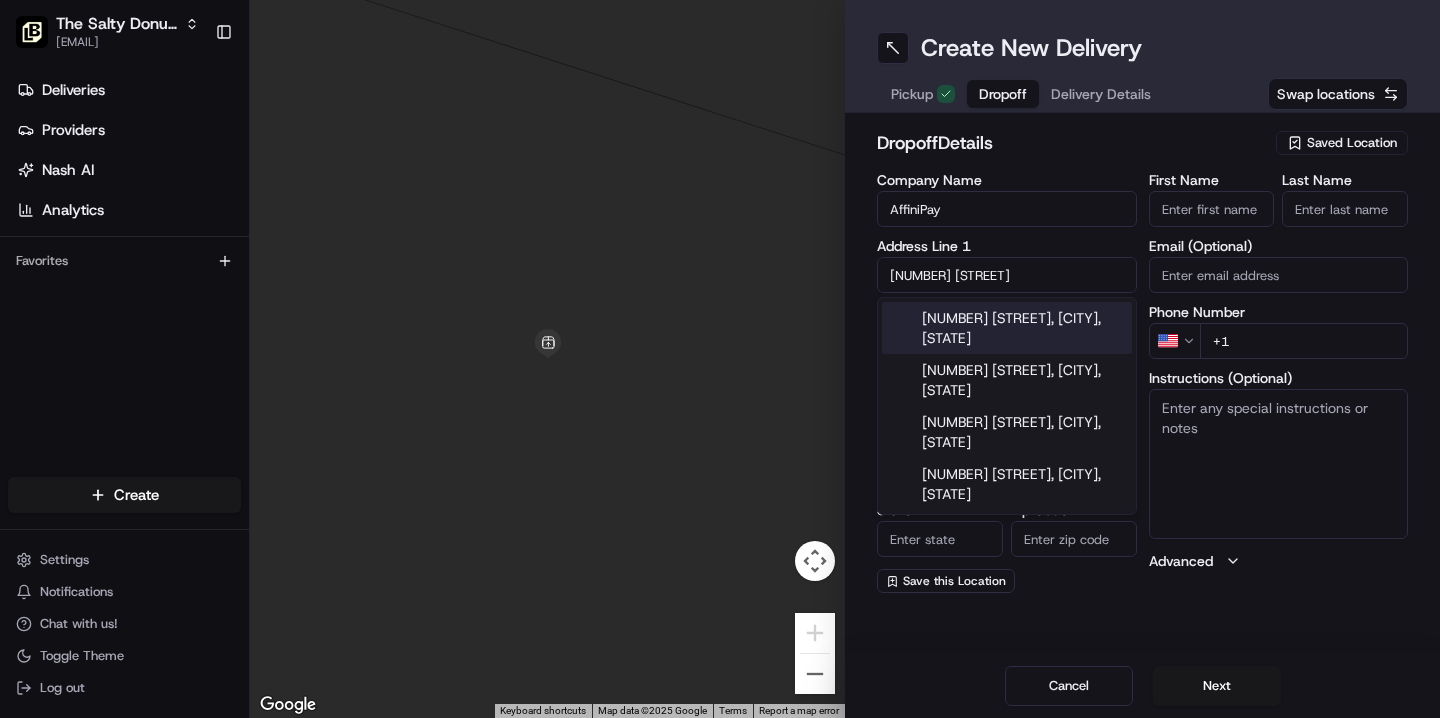 click on "[NUMBER] [STREET], [CITY], [STATE]" at bounding box center (1007, 328) 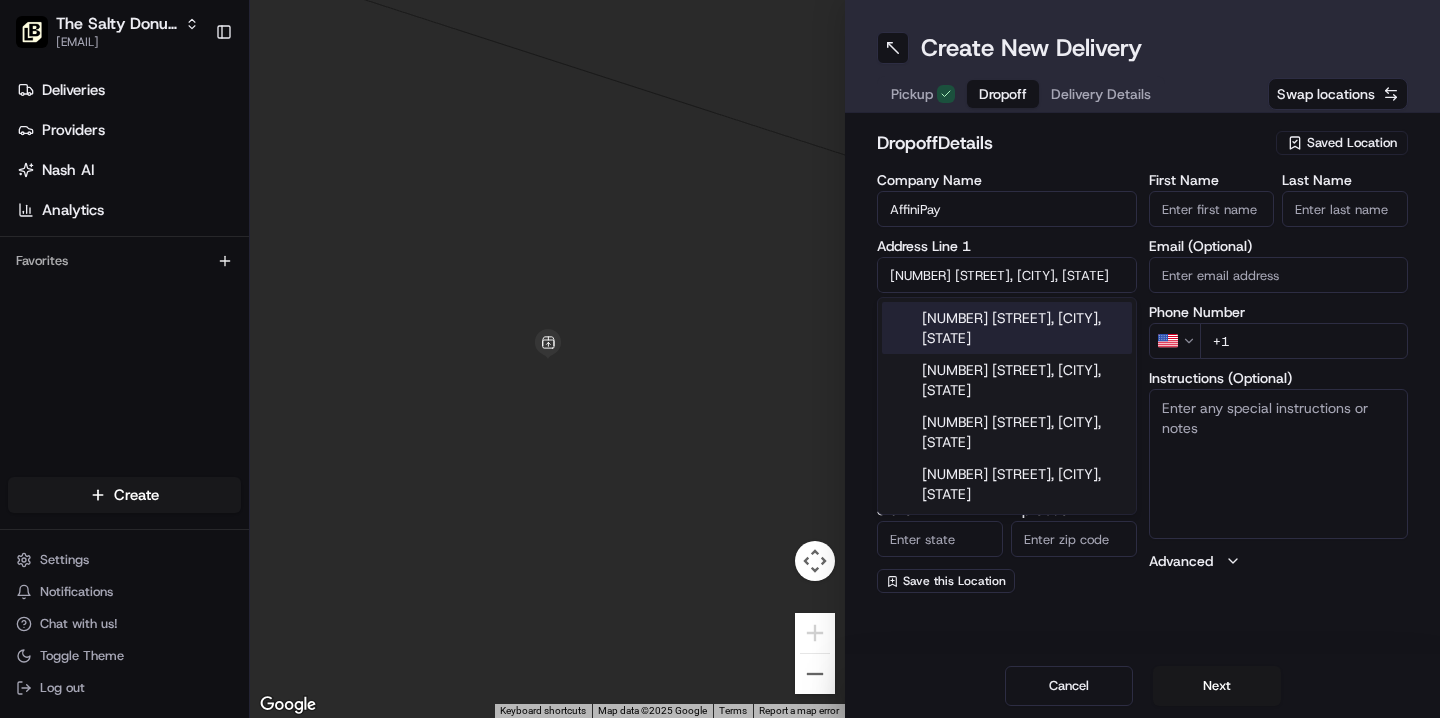 type on "[NUMBER] [STREET], [CITY], [STATE], [COUNTRY]" 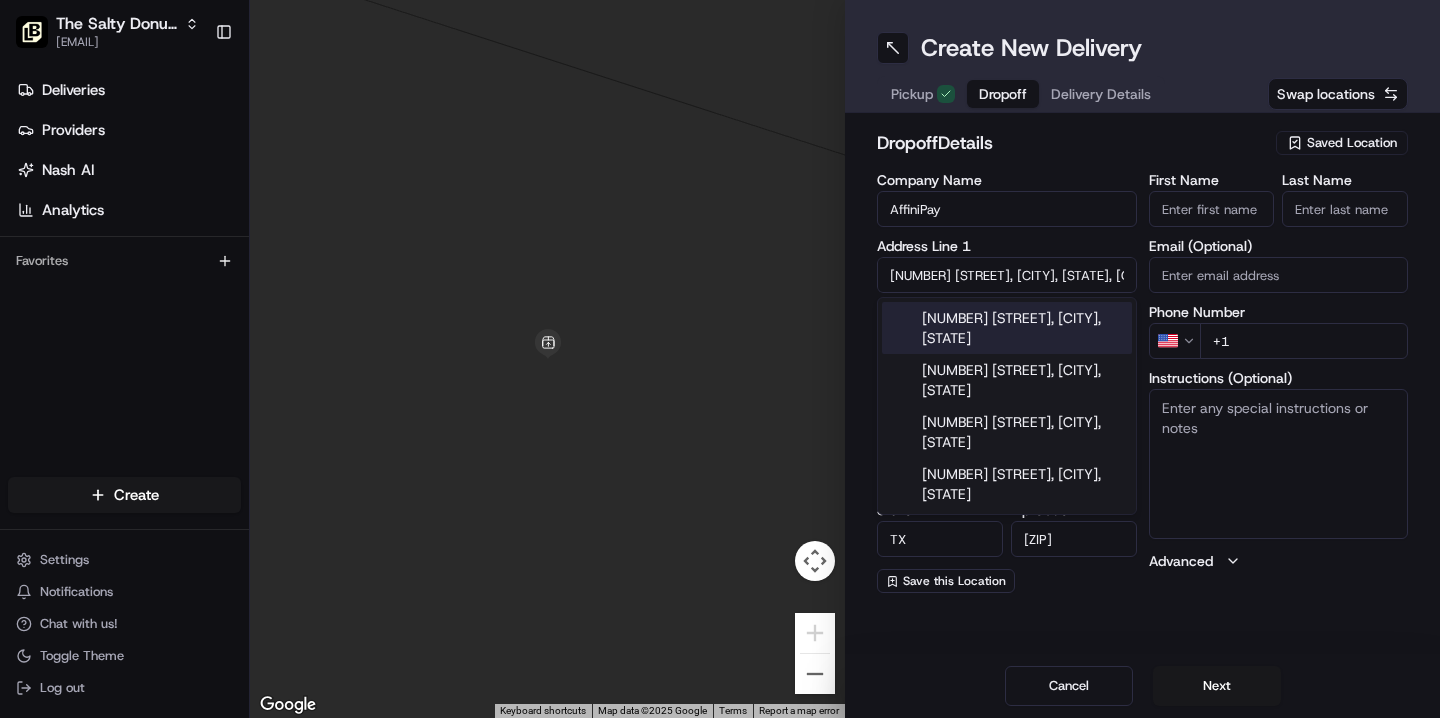 type on "[NUMBER] [STREET]" 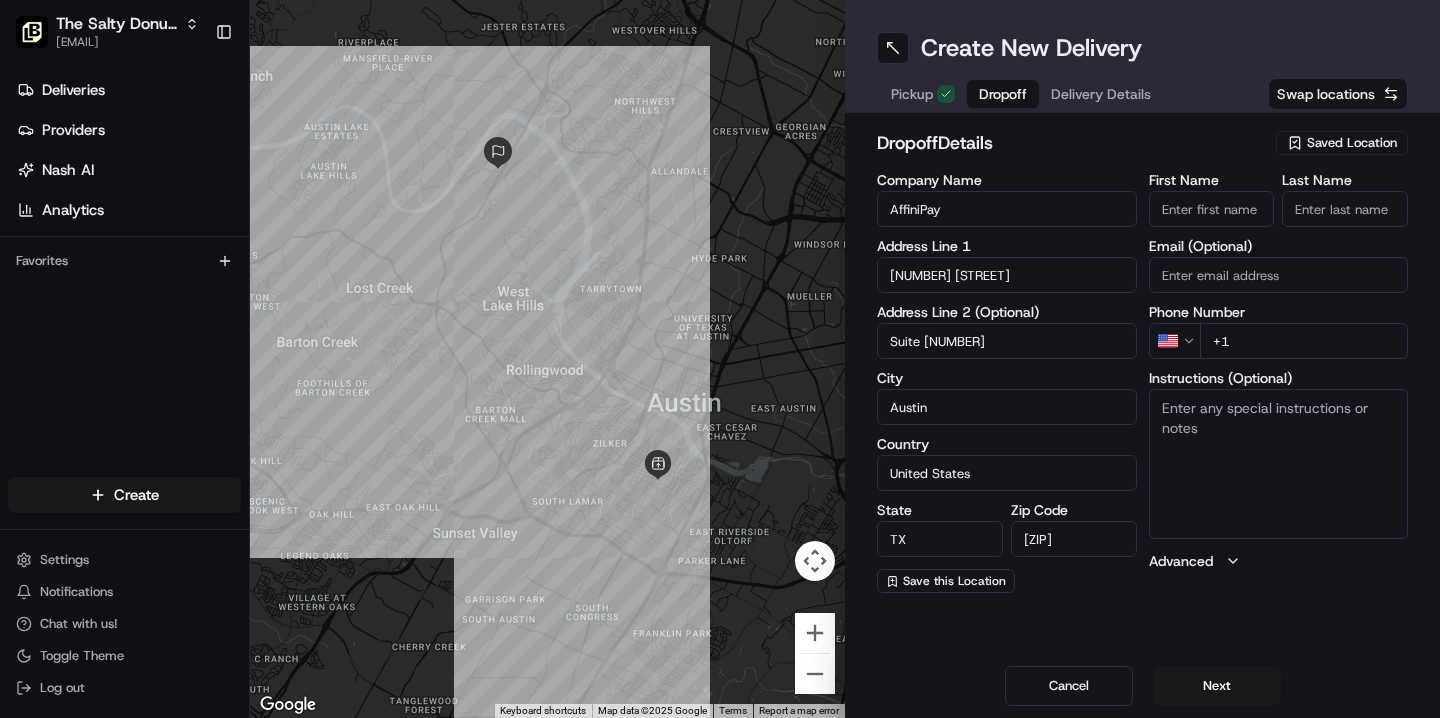type on "Suite [NUMBER]" 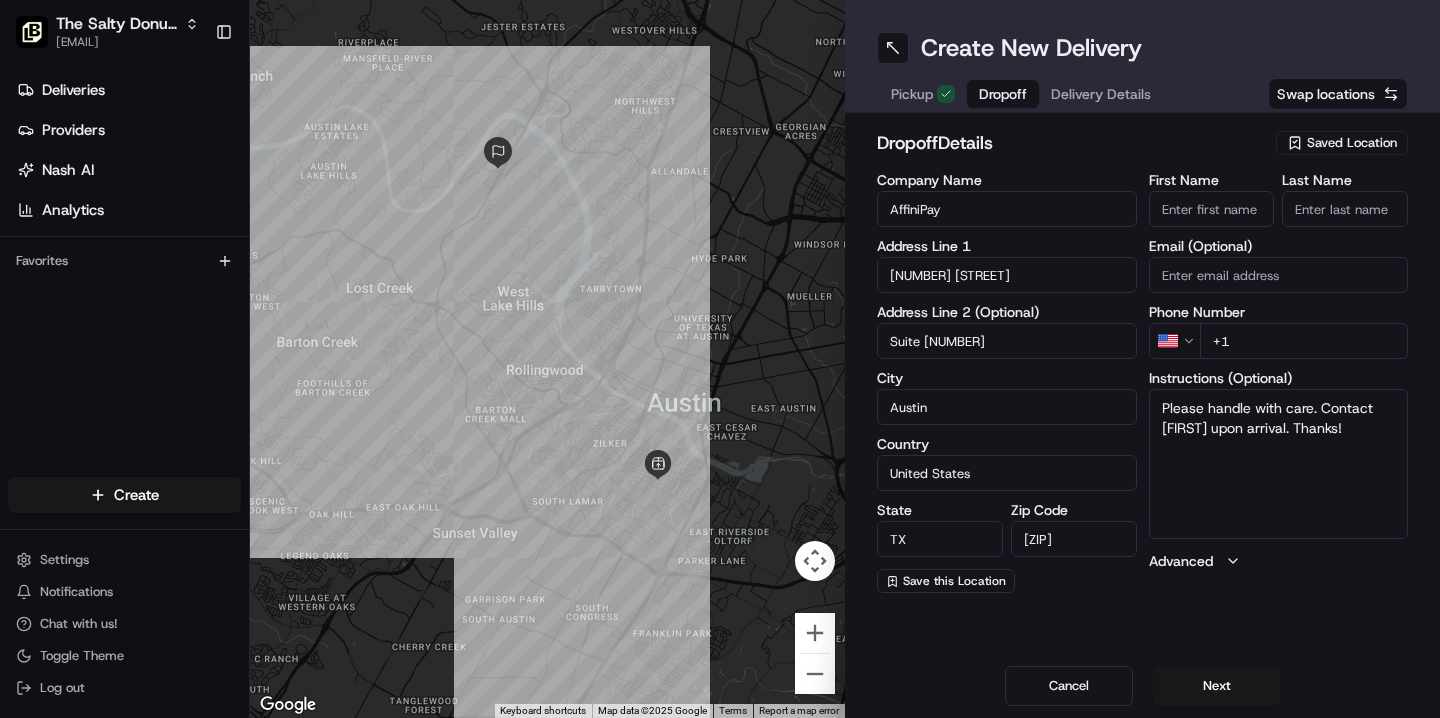 type on "Please handle with care. Contact [FIRST] upon arrival. Thanks!" 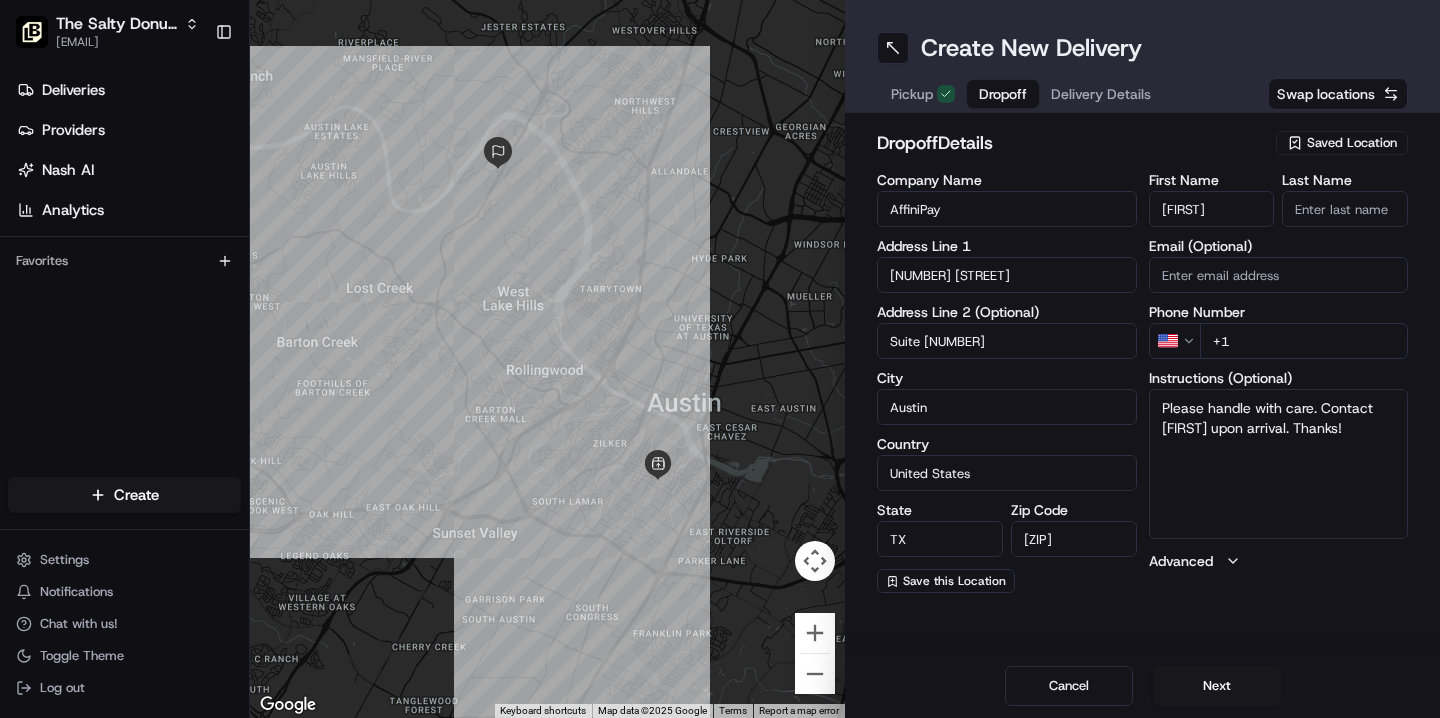 type on "[FIRST]" 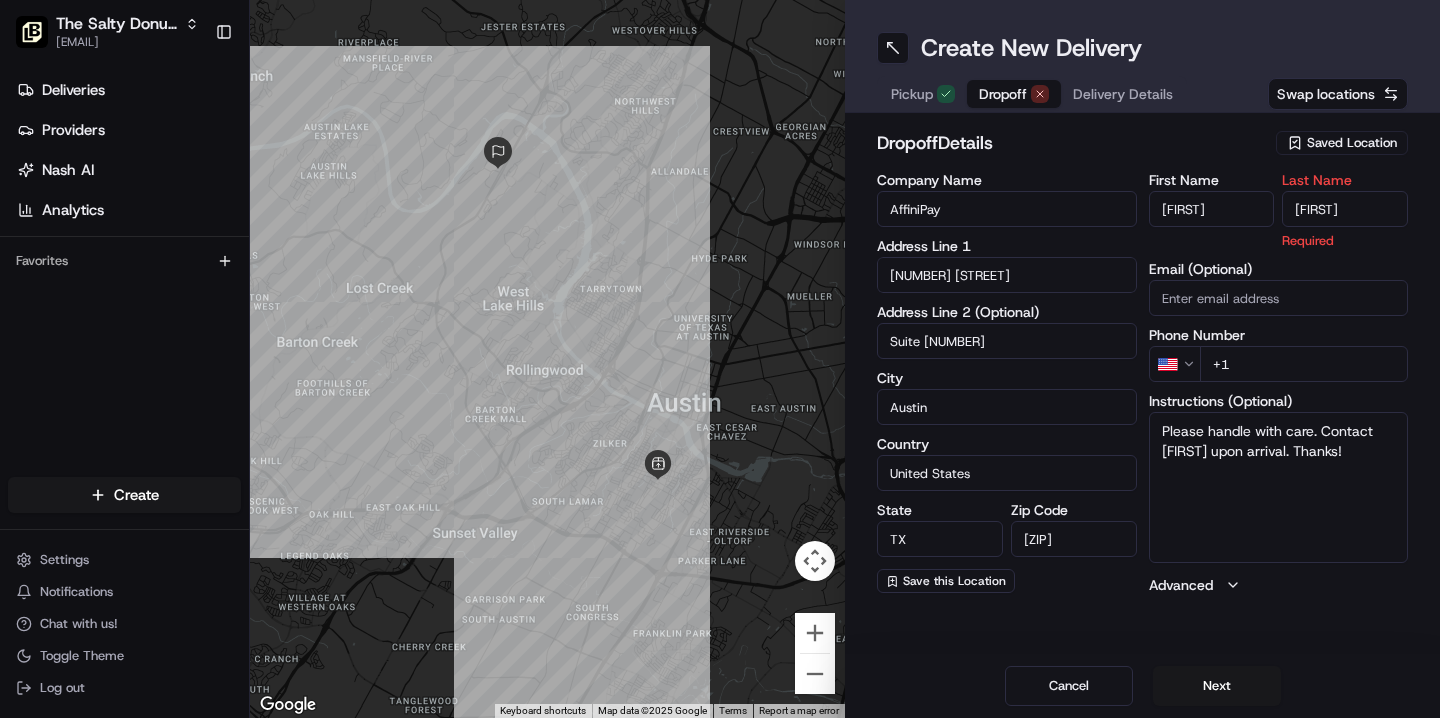 type on "[FIRST]" 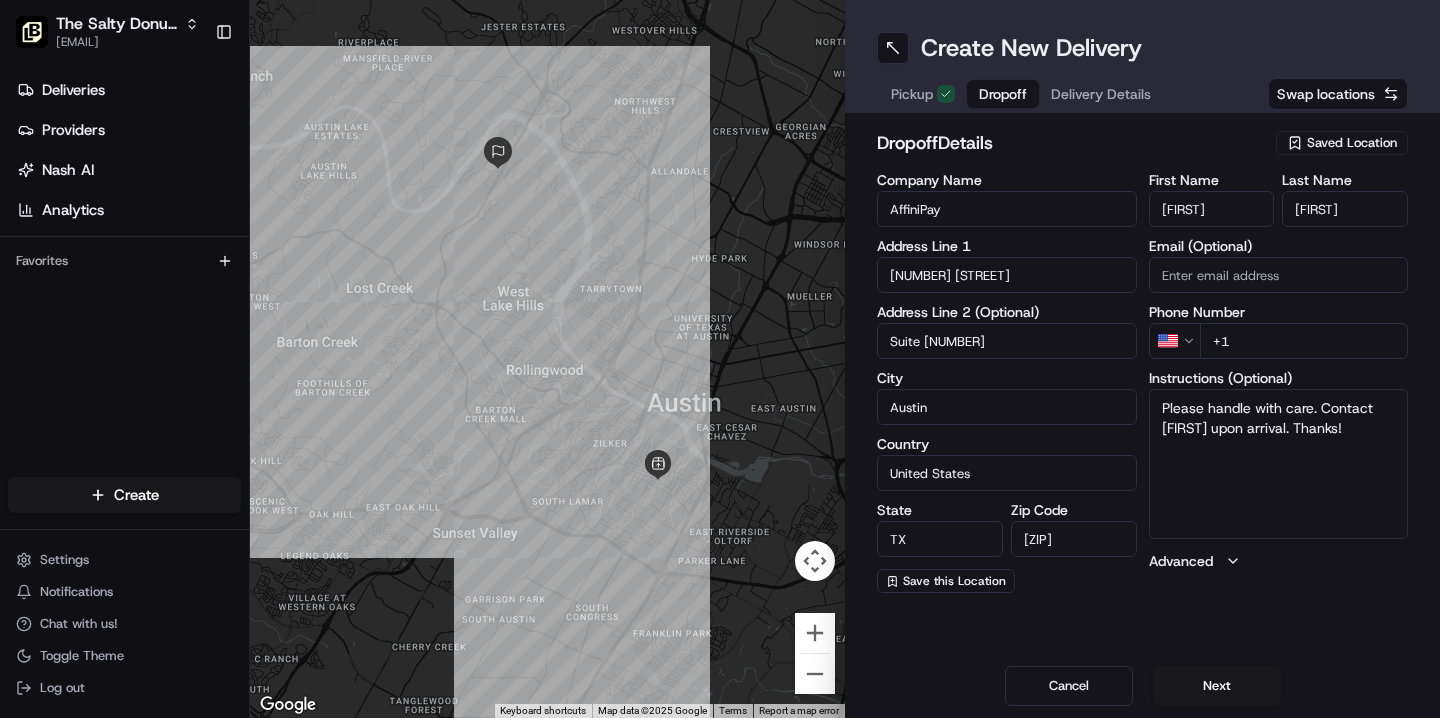 click on "+1" at bounding box center (1304, 341) 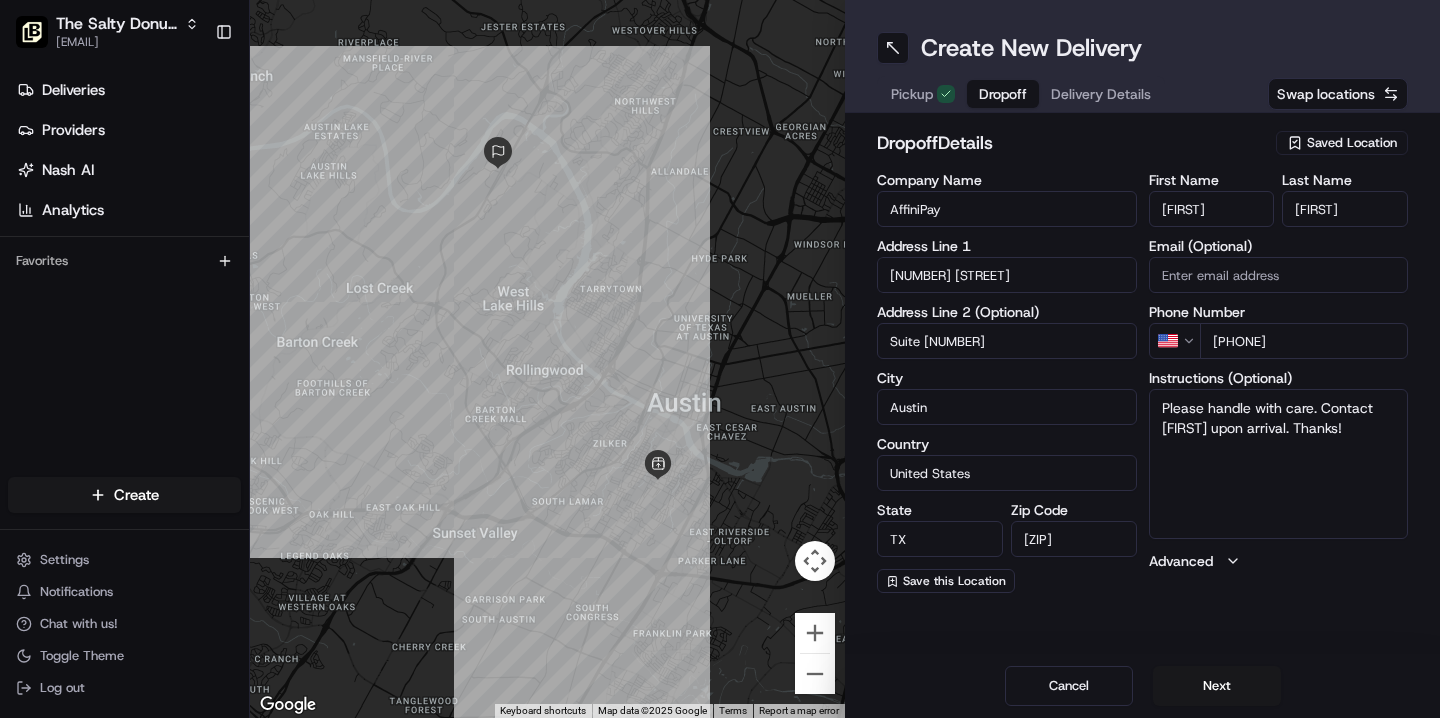type on "[PHONE]" 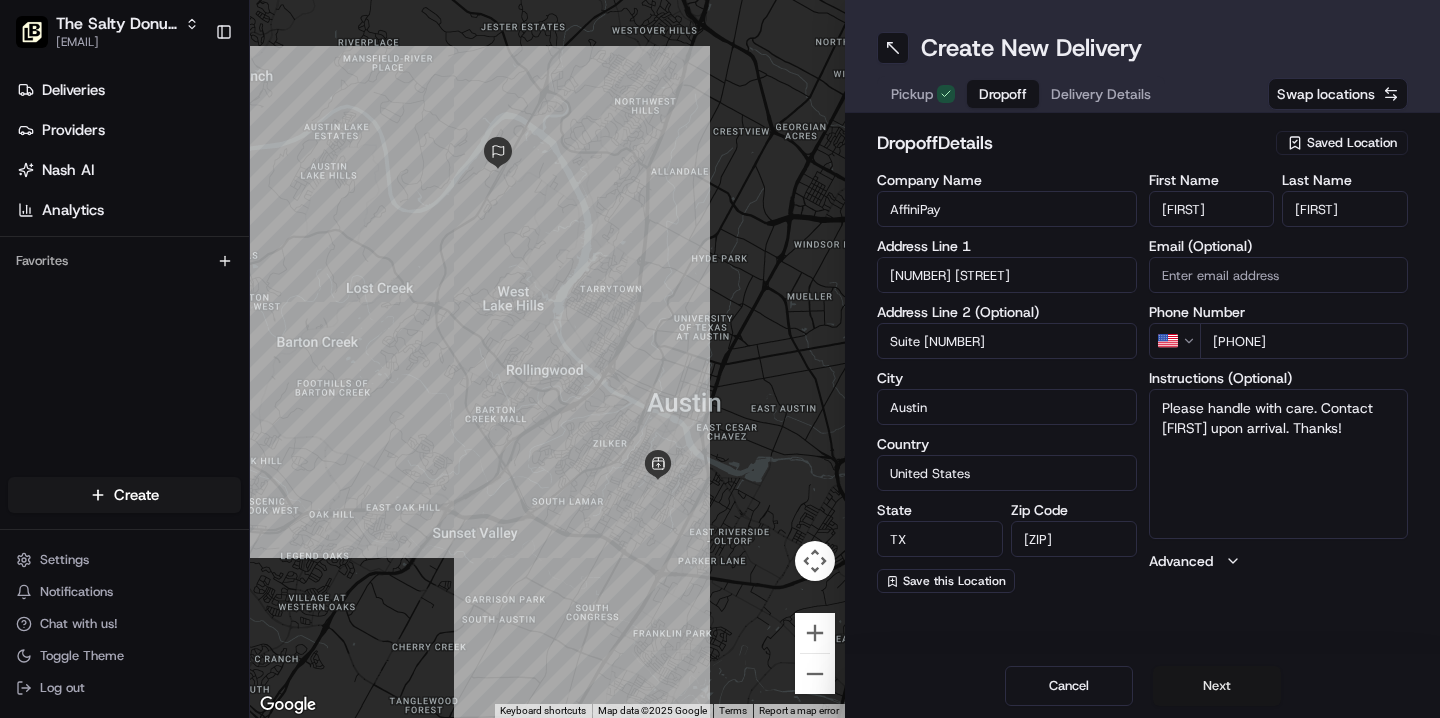 click on "Next" at bounding box center [1217, 686] 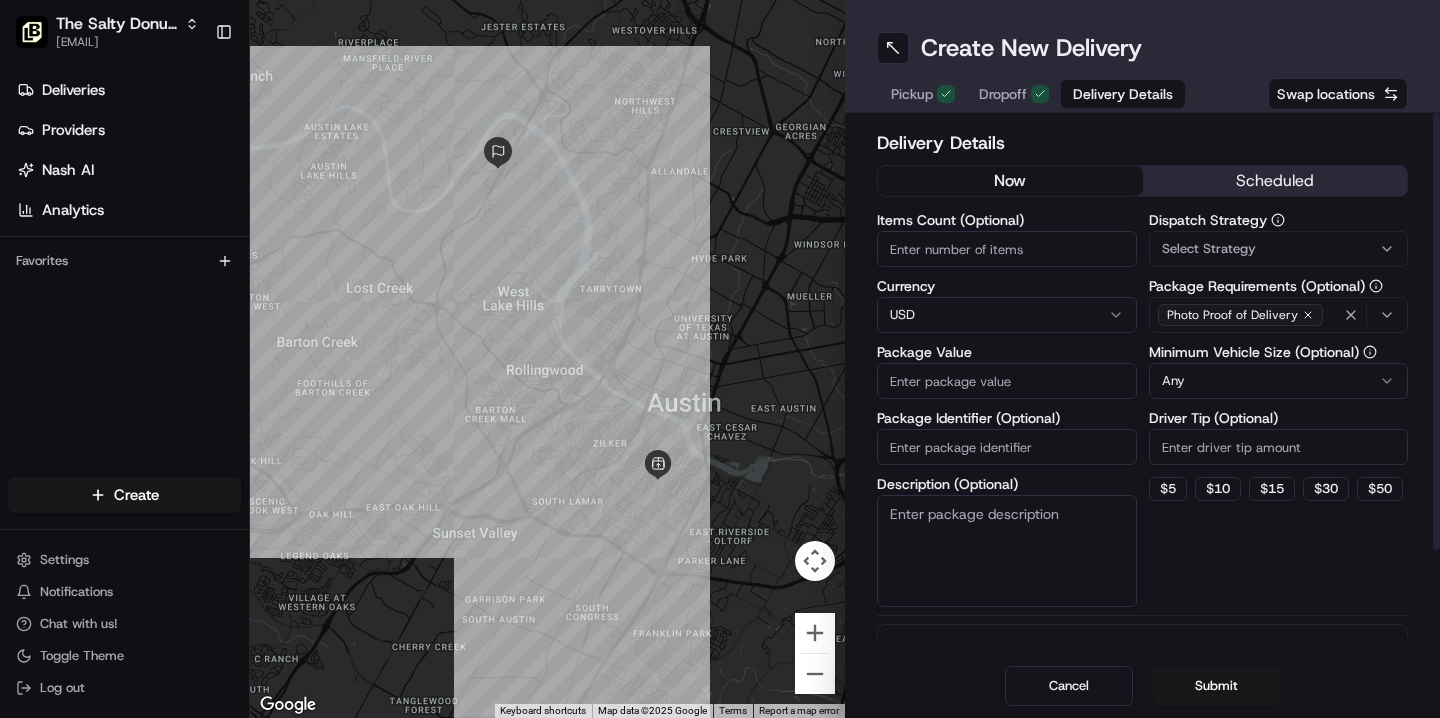click on "scheduled" at bounding box center [1275, 181] 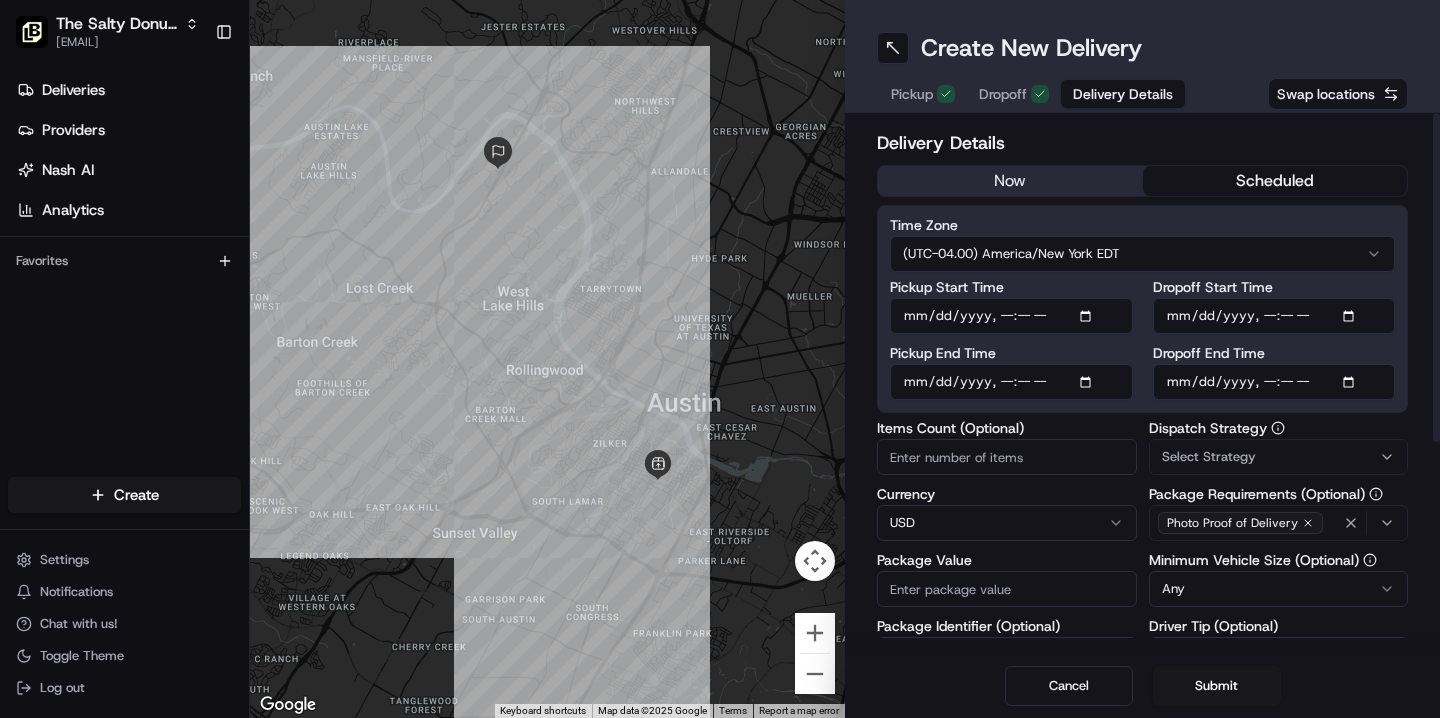 click on "The Salty Donut (South Congress) [EMAIL] Toggle Sidebar Deliveries Providers Nash AI Analytics Favorites Main Menu Members & Organization Organization Users Roles Preferences Customization Tracking Orchestration Automations Locations Pickup Locations Dropoff Locations Billing Billing Refund Requests Integrations Notification Triggers Webhooks API Keys Request Logs Create New Delivery Pickup Dropoff Delivery Details Swap locations Delivery Details now scheduled Time Zone (UTC-04.00) America/New_York [TIMEZONE] Pickup Start Time Pickup End Time Dropoff Start Time Dropoff End Time Currency USD Any $" at bounding box center (720, 359) 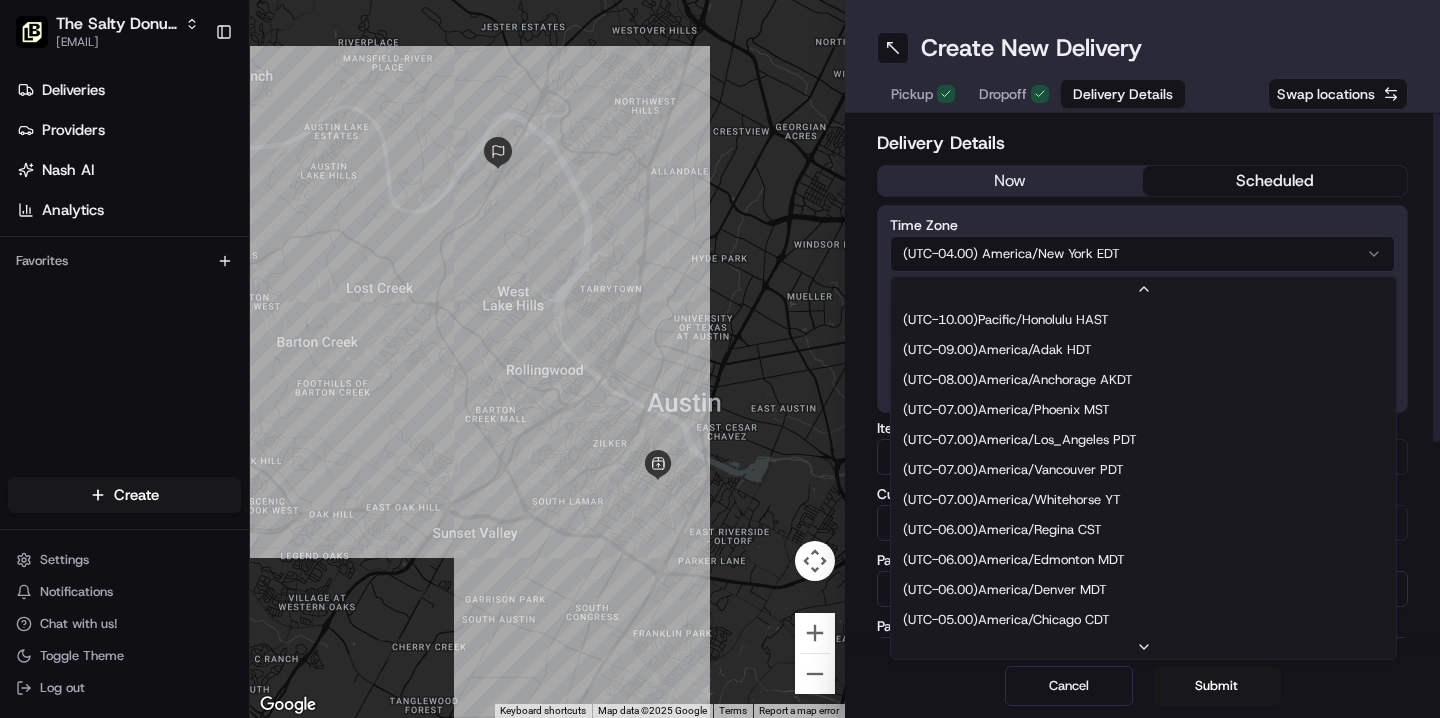 scroll, scrollTop: 120, scrollLeft: 0, axis: vertical 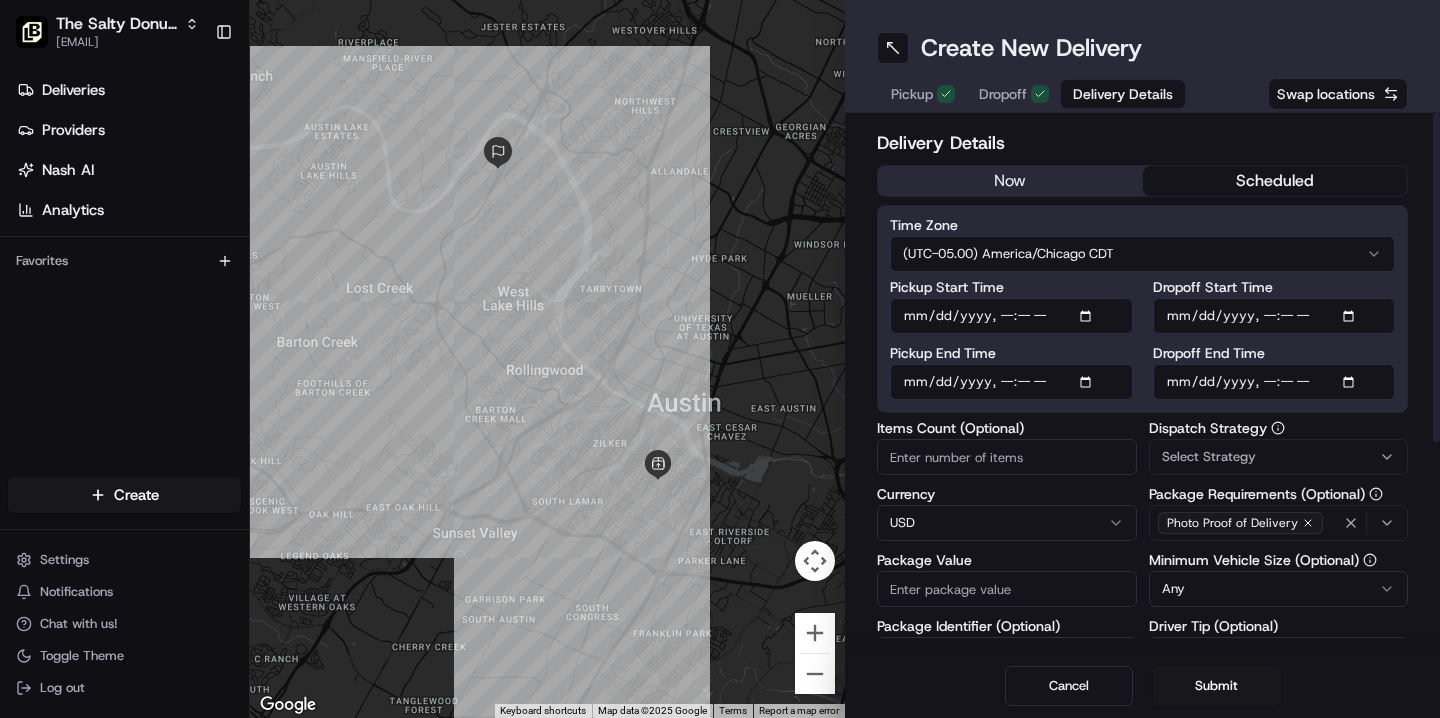 click on "Dropoff Start Time" at bounding box center (1274, 316) 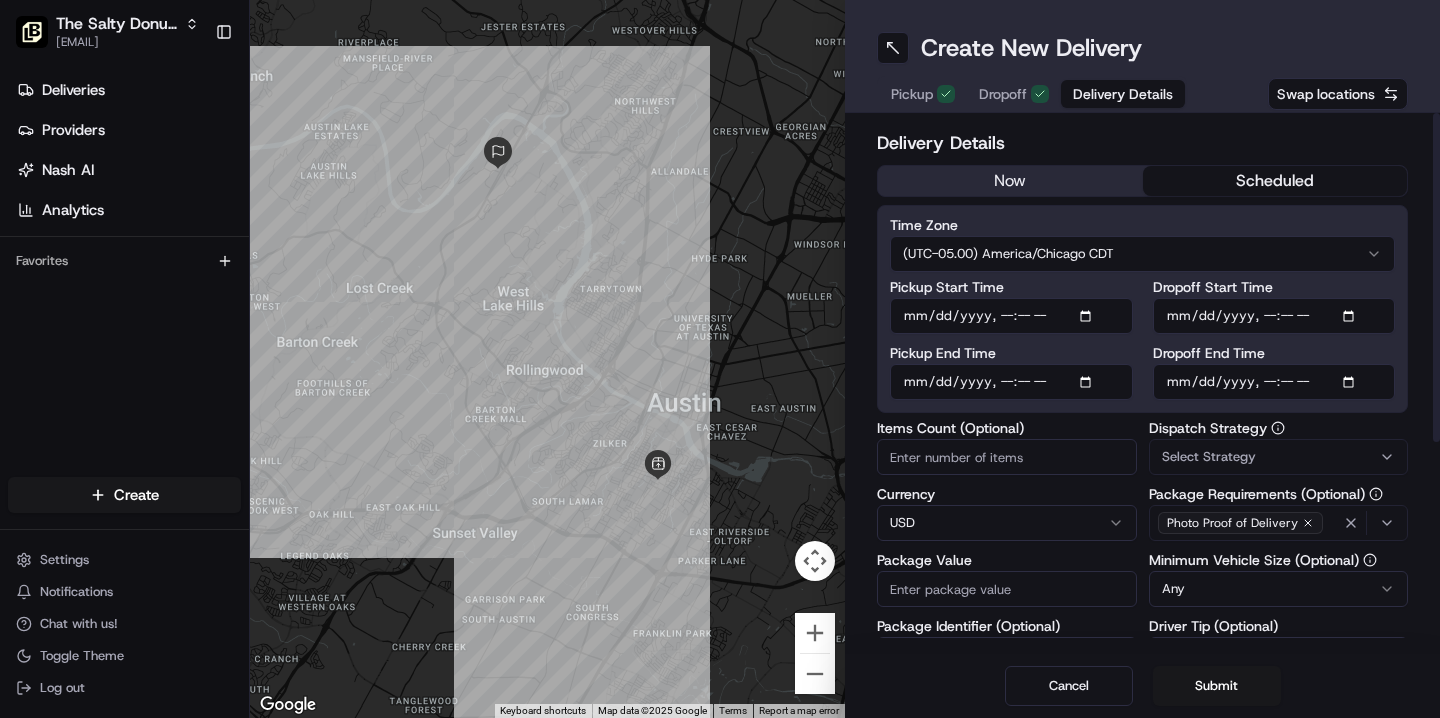 type on "[DATETIME]" 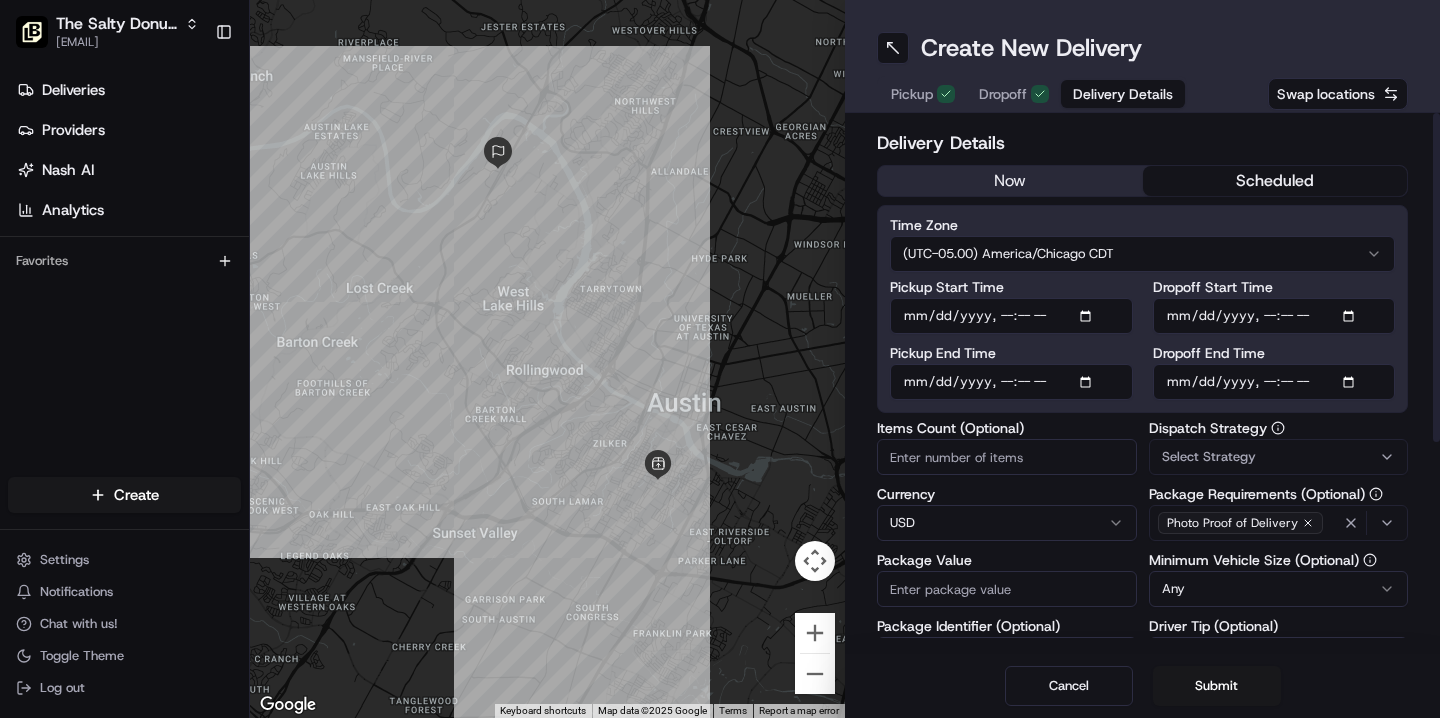click on "Dropoff End Time" at bounding box center (1274, 382) 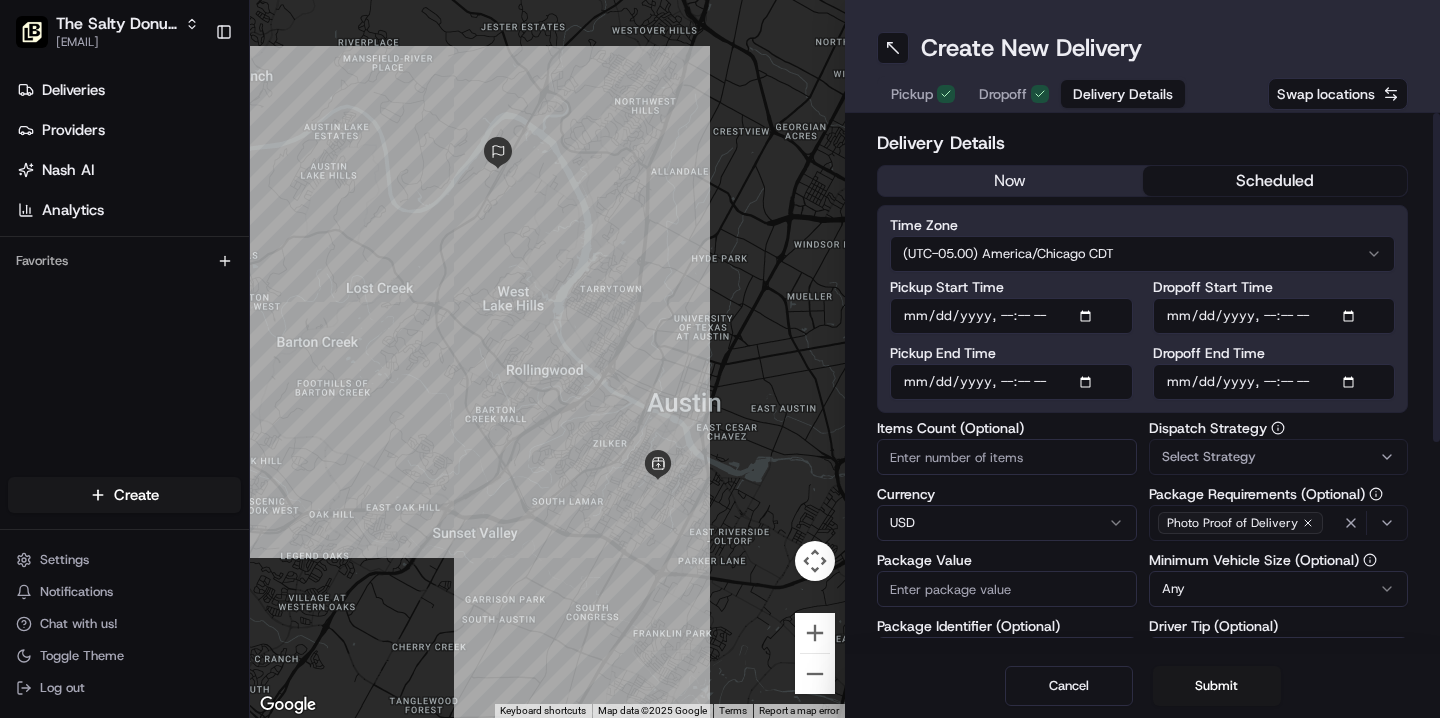 type on "[DATETIME]" 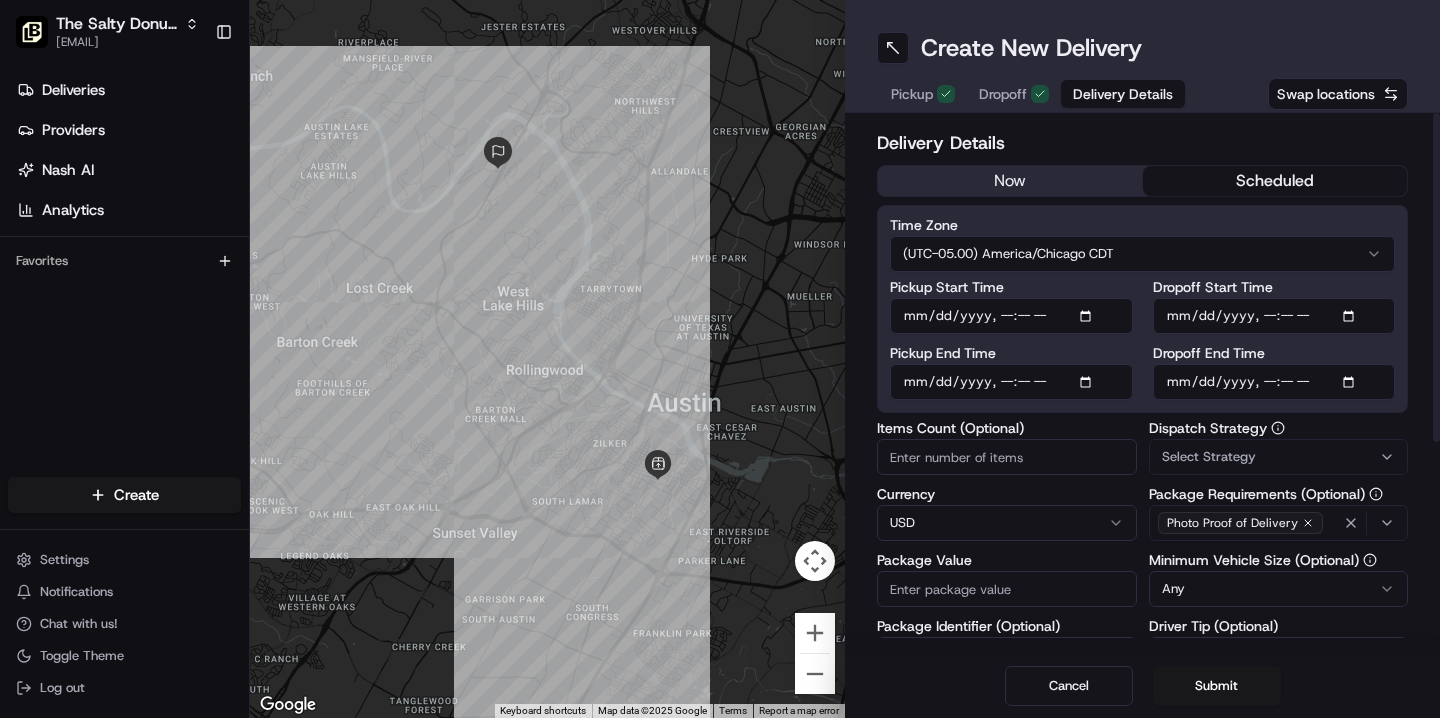 click on "Select Strategy" at bounding box center (1209, 457) 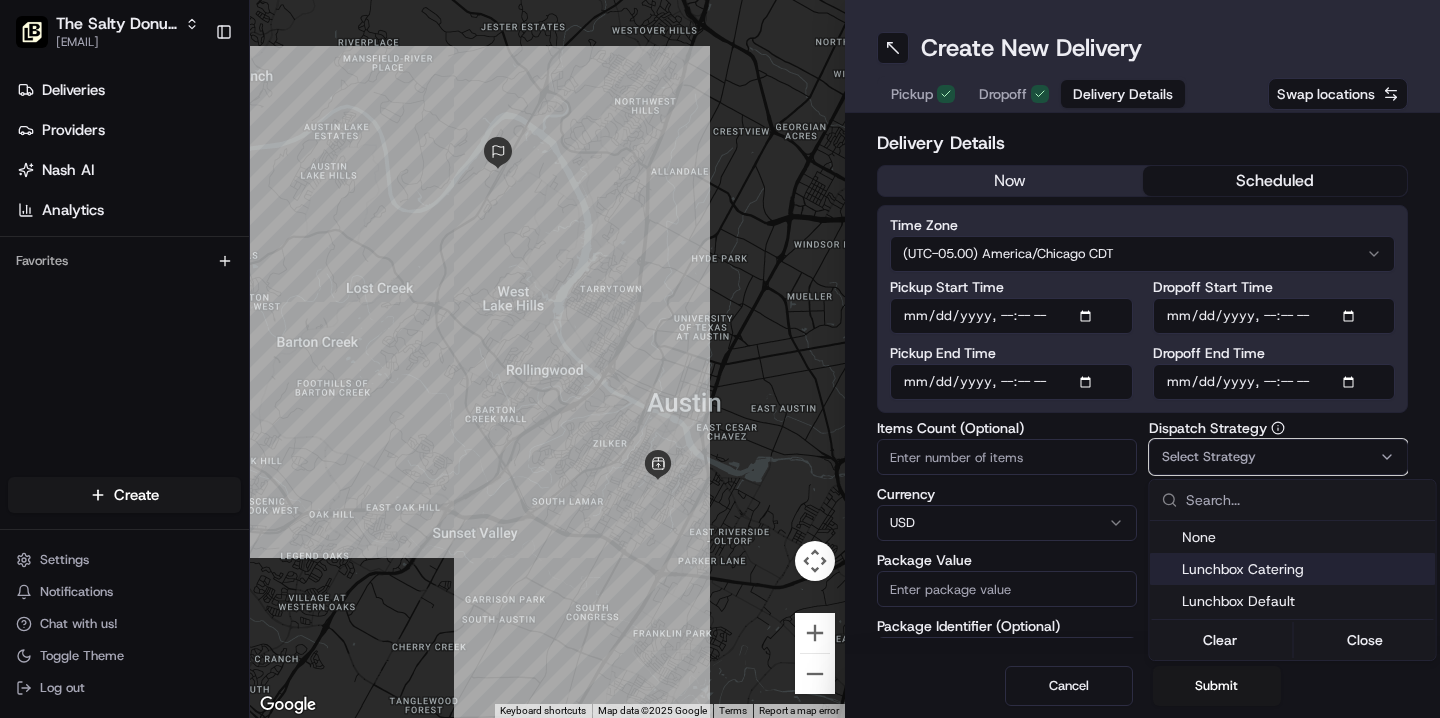 click on "Lunchbox Catering" at bounding box center (1305, 569) 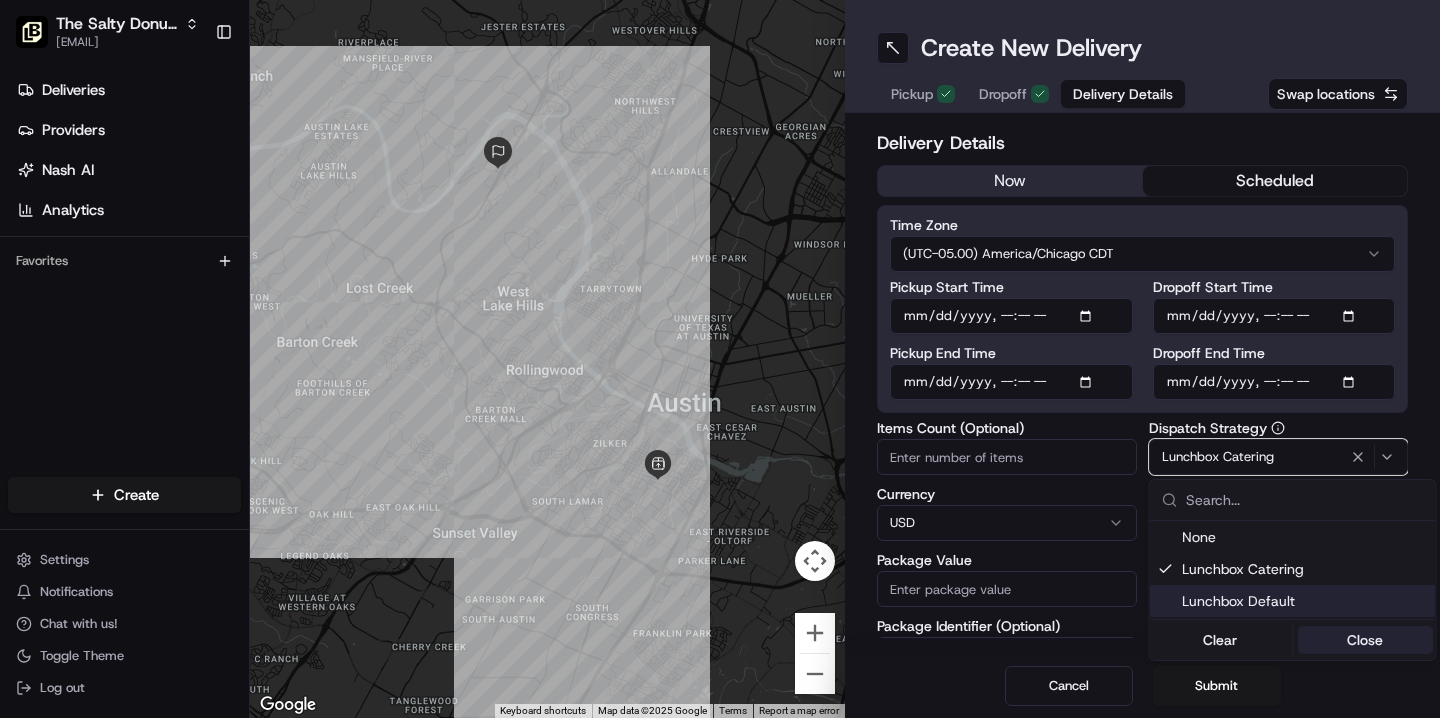 click on "Close" at bounding box center (1365, 640) 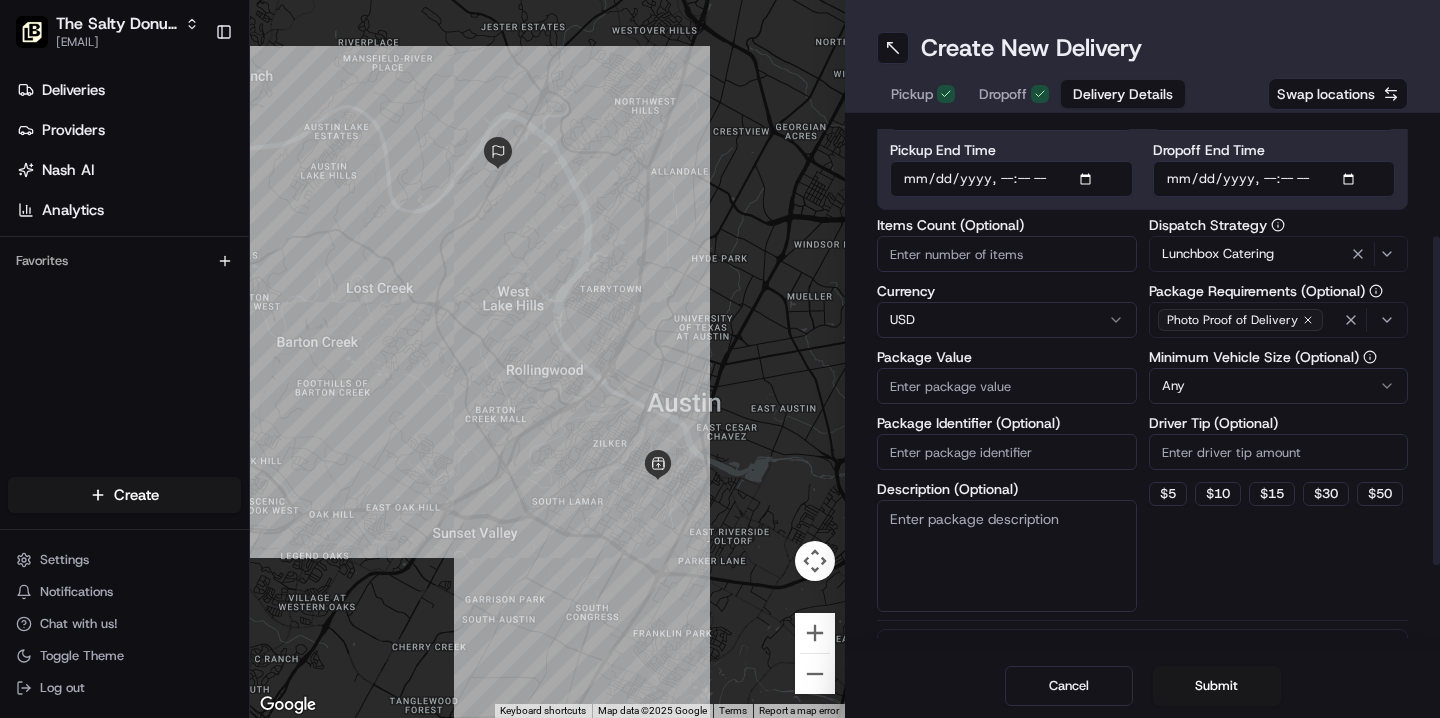 scroll, scrollTop: 205, scrollLeft: 0, axis: vertical 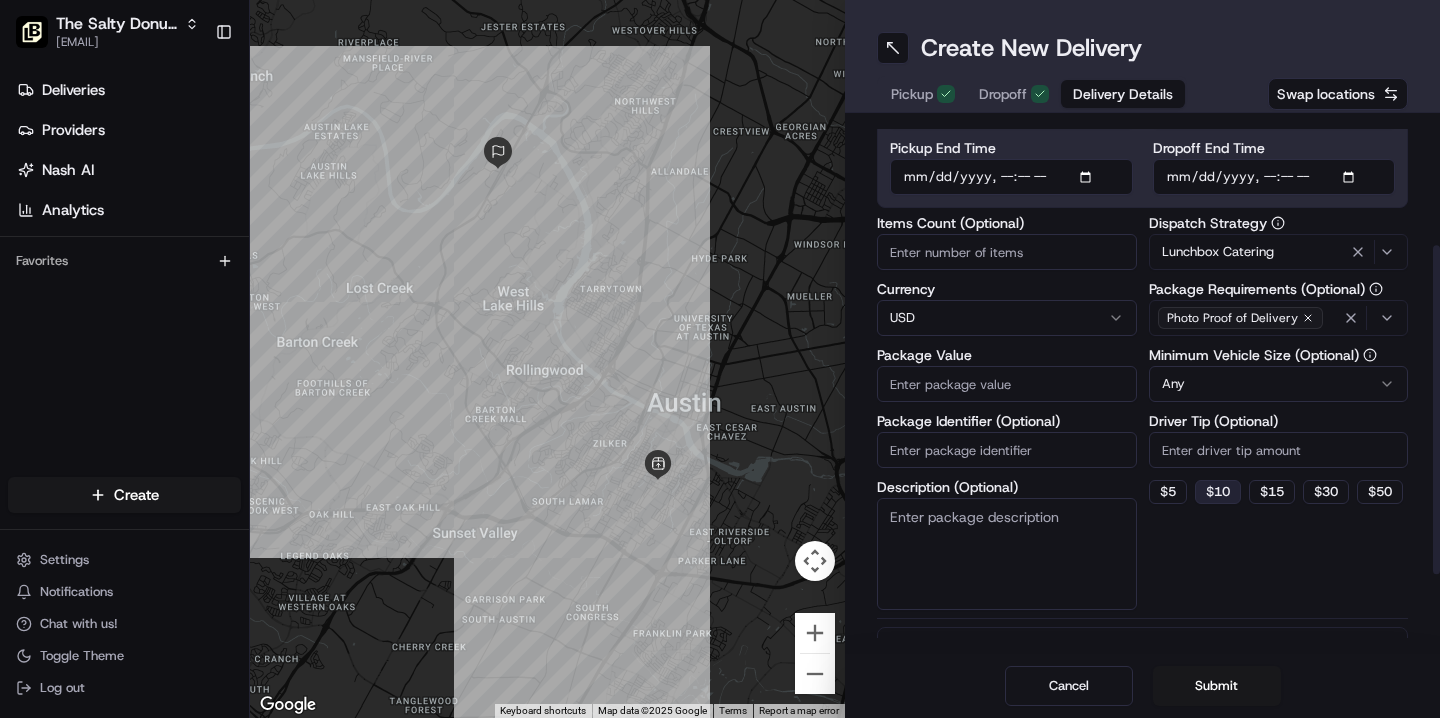 click on "$ 10" at bounding box center (1218, 492) 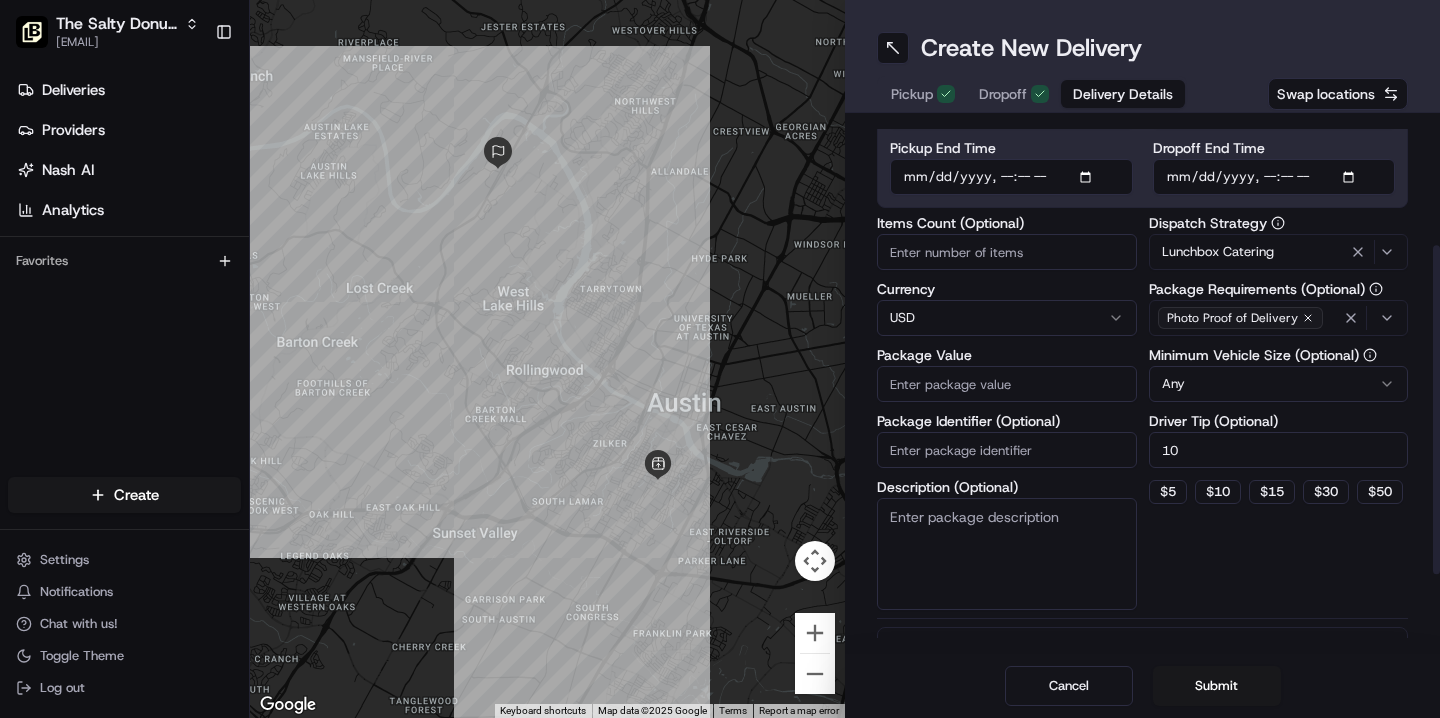 click on "Description (Optional)" at bounding box center (1007, 554) 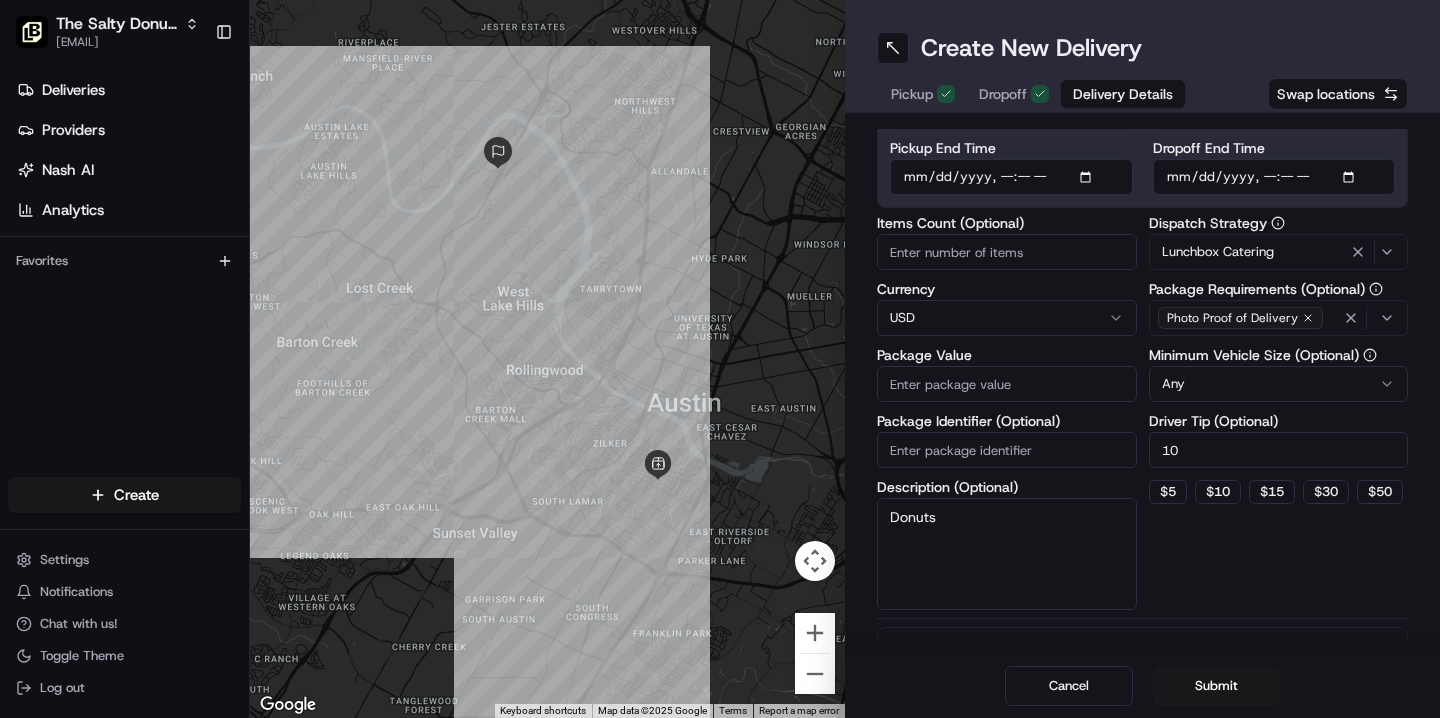 type on "Donuts" 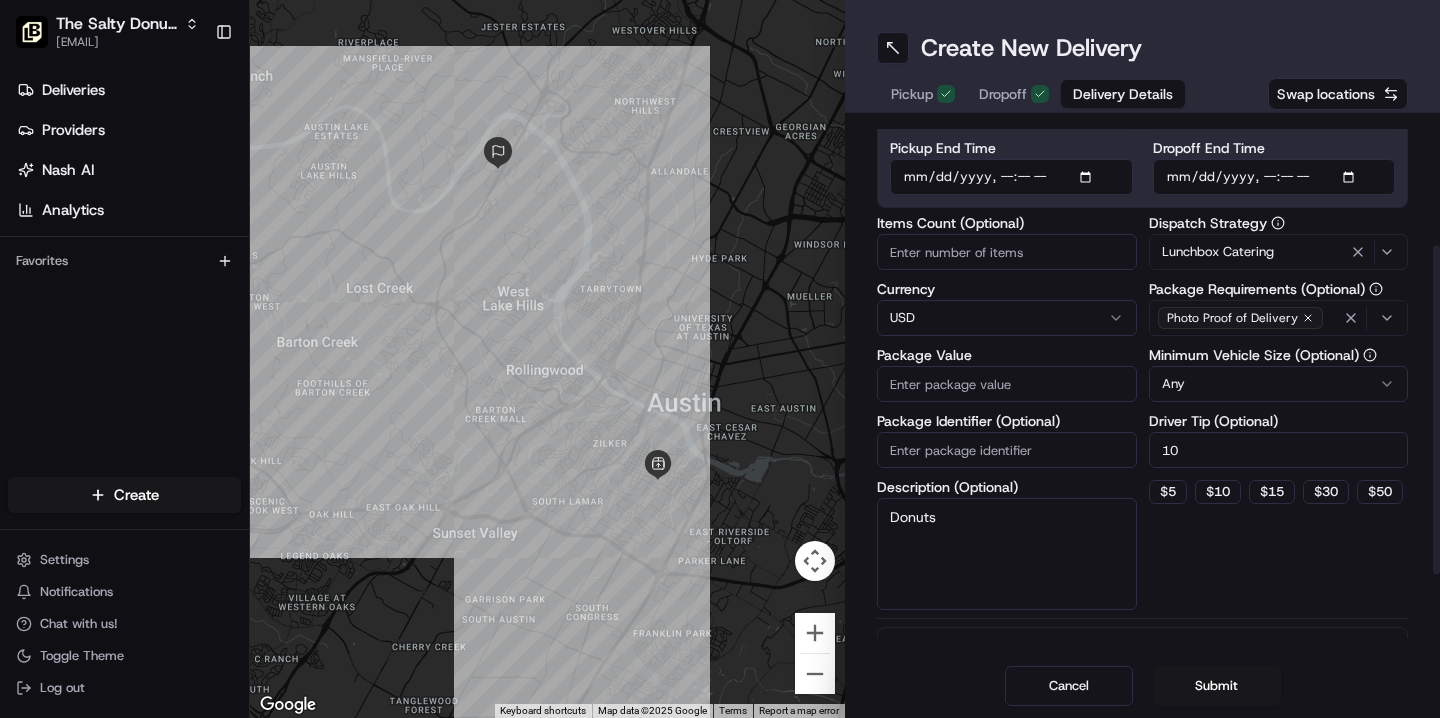 click on "Package Value" at bounding box center (1007, 384) 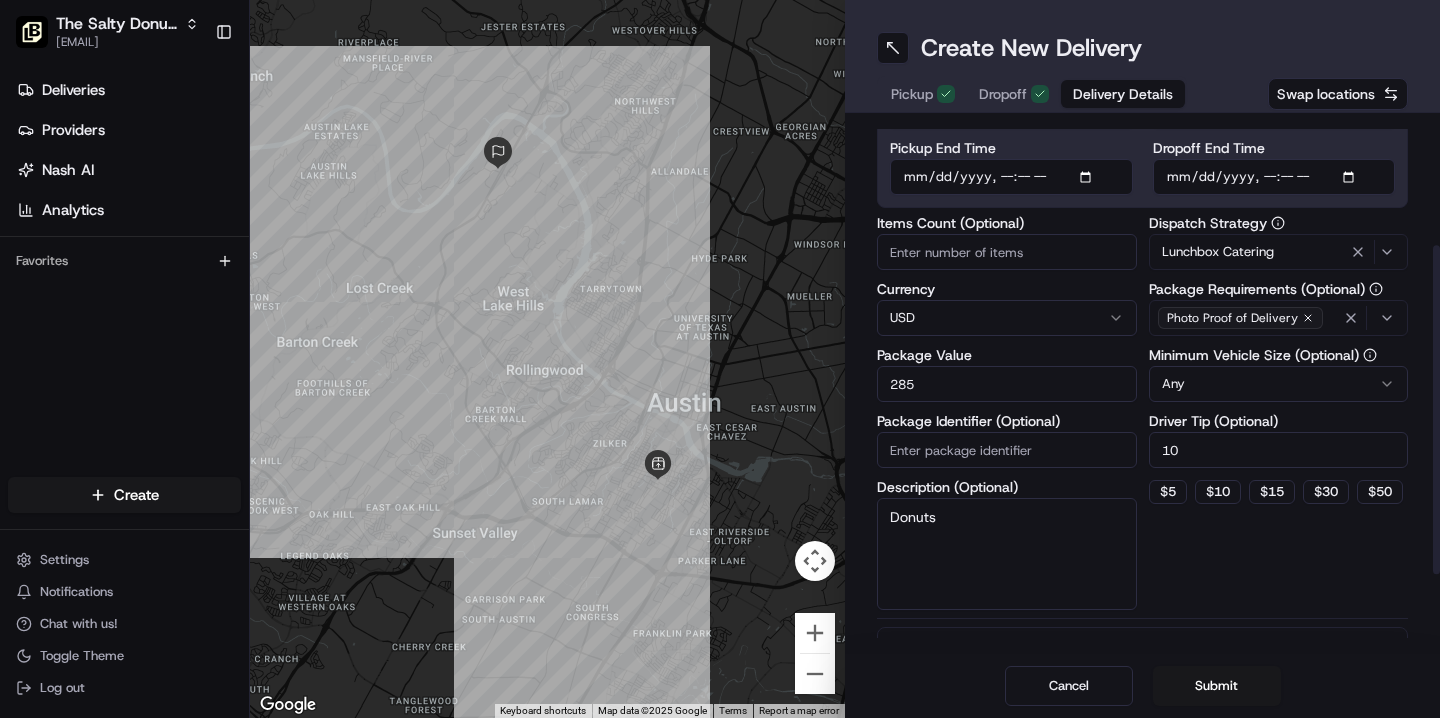 type on "285" 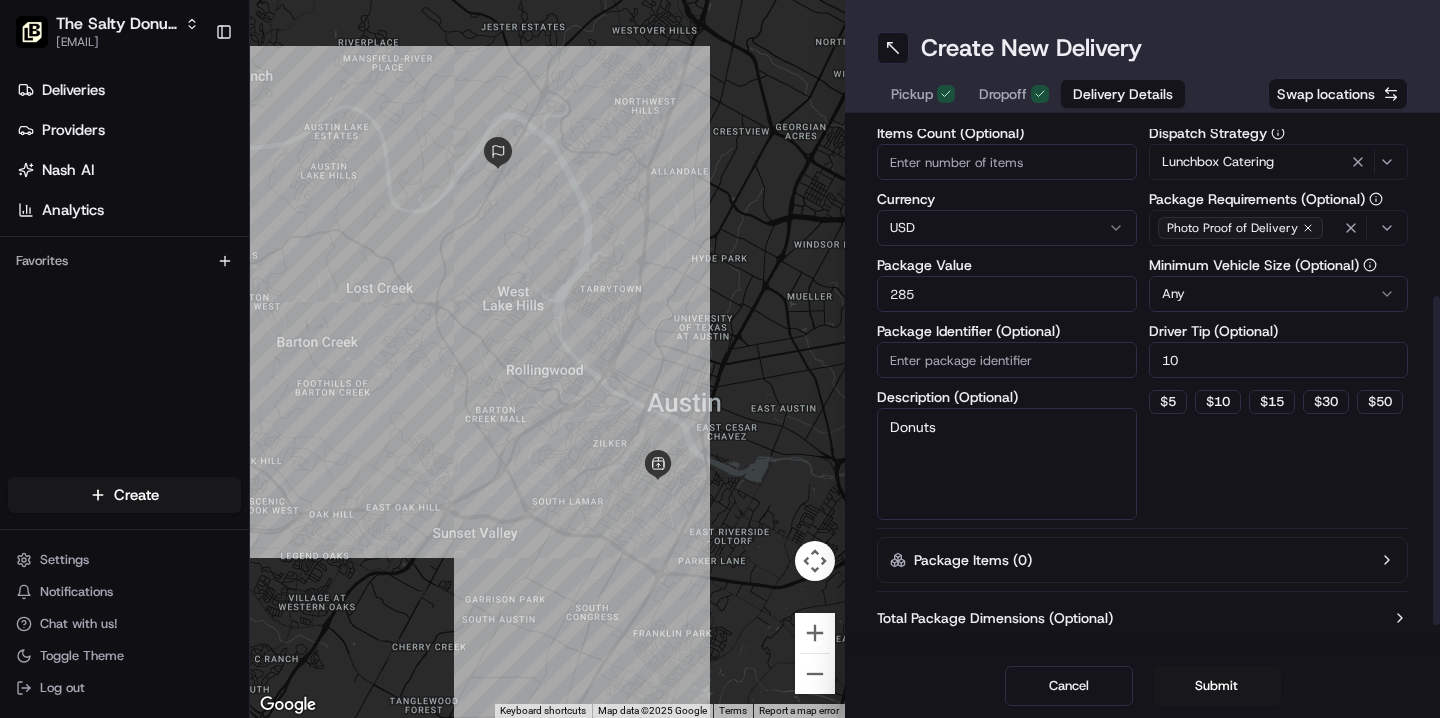 scroll, scrollTop: 308, scrollLeft: 0, axis: vertical 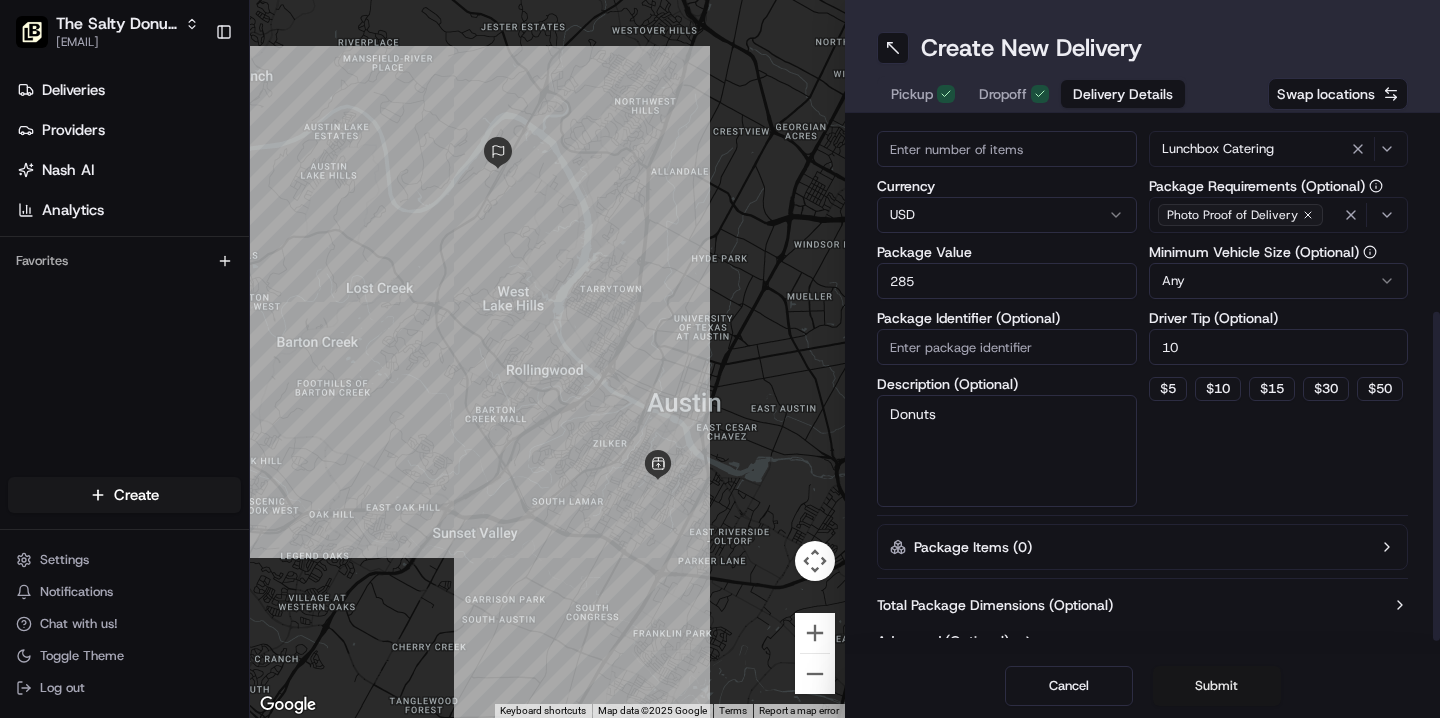 click on "Submit" at bounding box center [1217, 686] 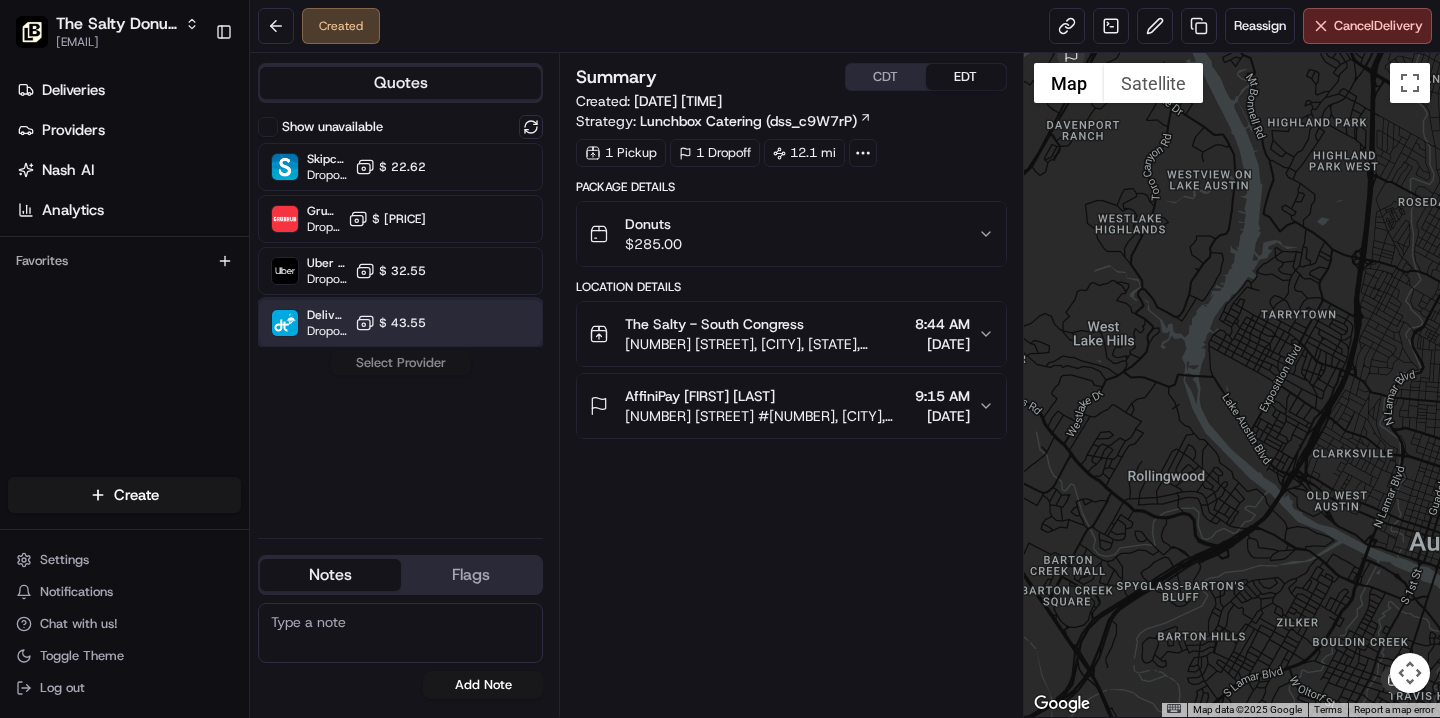 click on "DeliverThat Dropoff ETA   - $   [PRICE]" at bounding box center (400, 323) 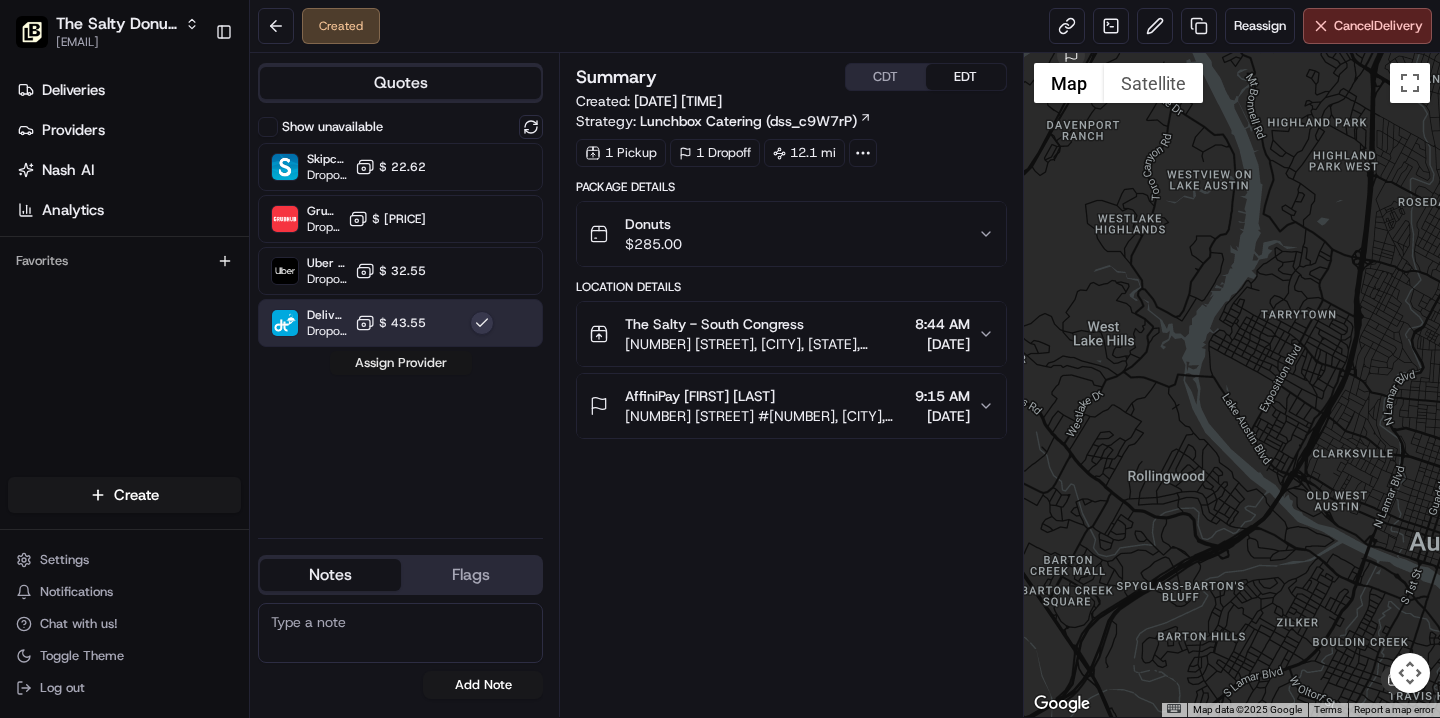 click on "Assign Provider" at bounding box center [401, 363] 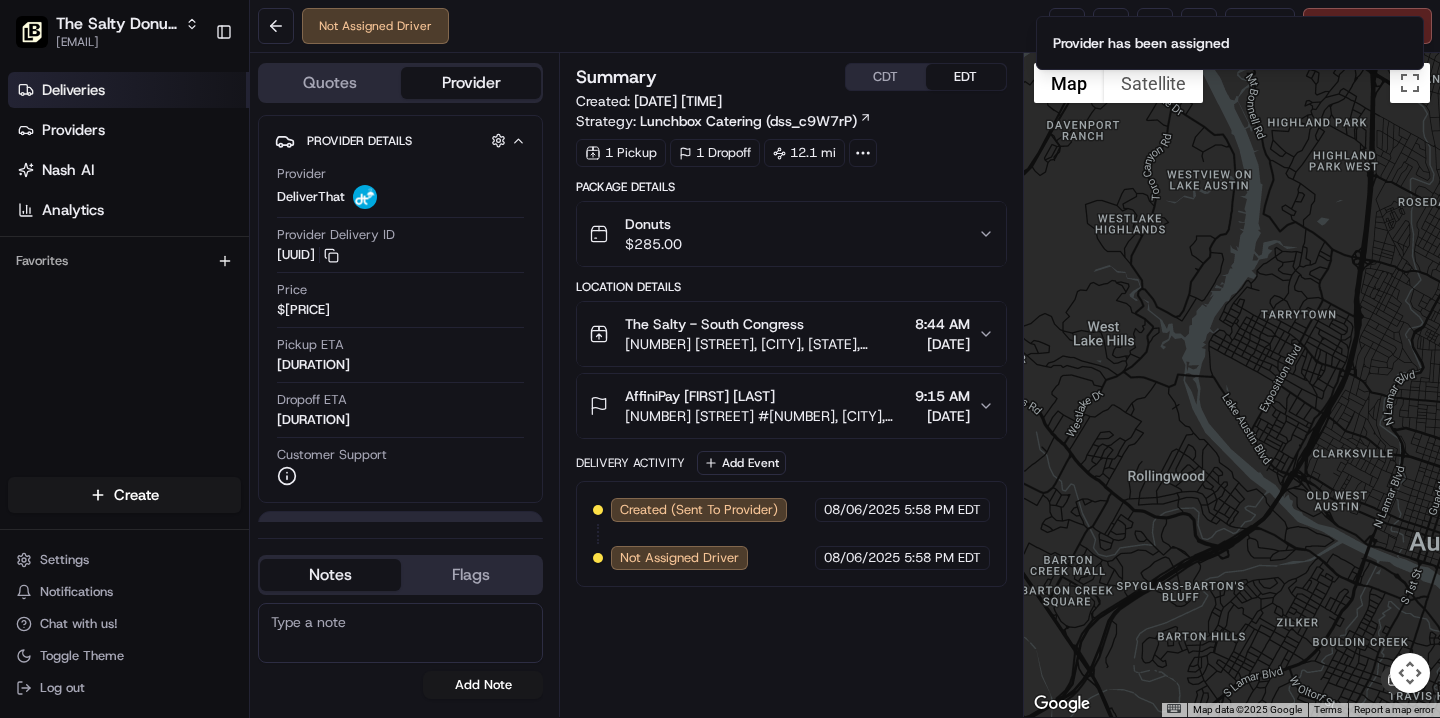 click on "Deliveries" at bounding box center (73, 90) 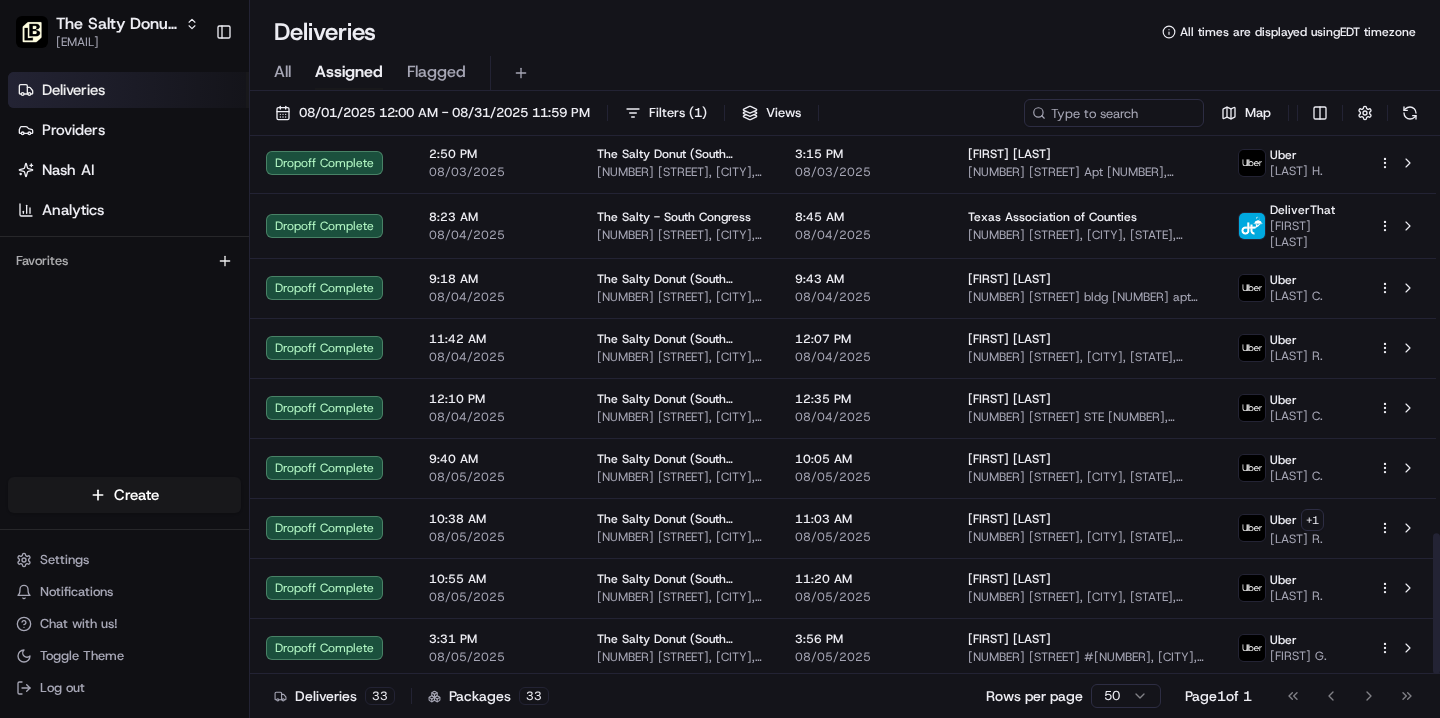 scroll, scrollTop: 1517, scrollLeft: 0, axis: vertical 